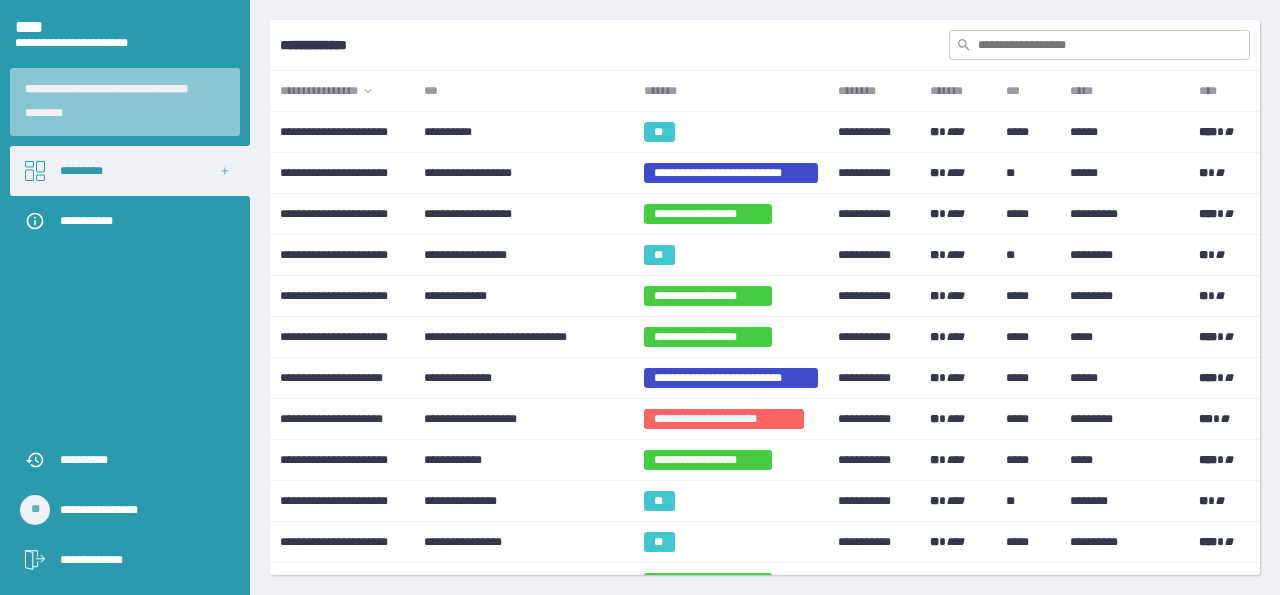 scroll, scrollTop: 0, scrollLeft: 0, axis: both 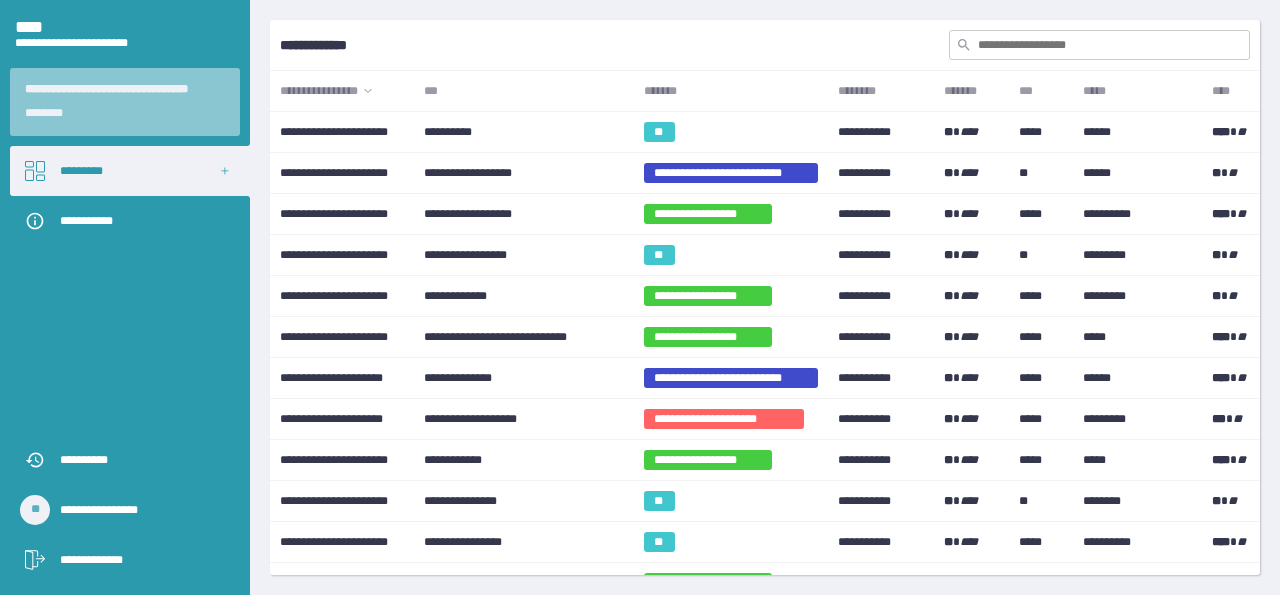click on "***" at bounding box center [523, 91] 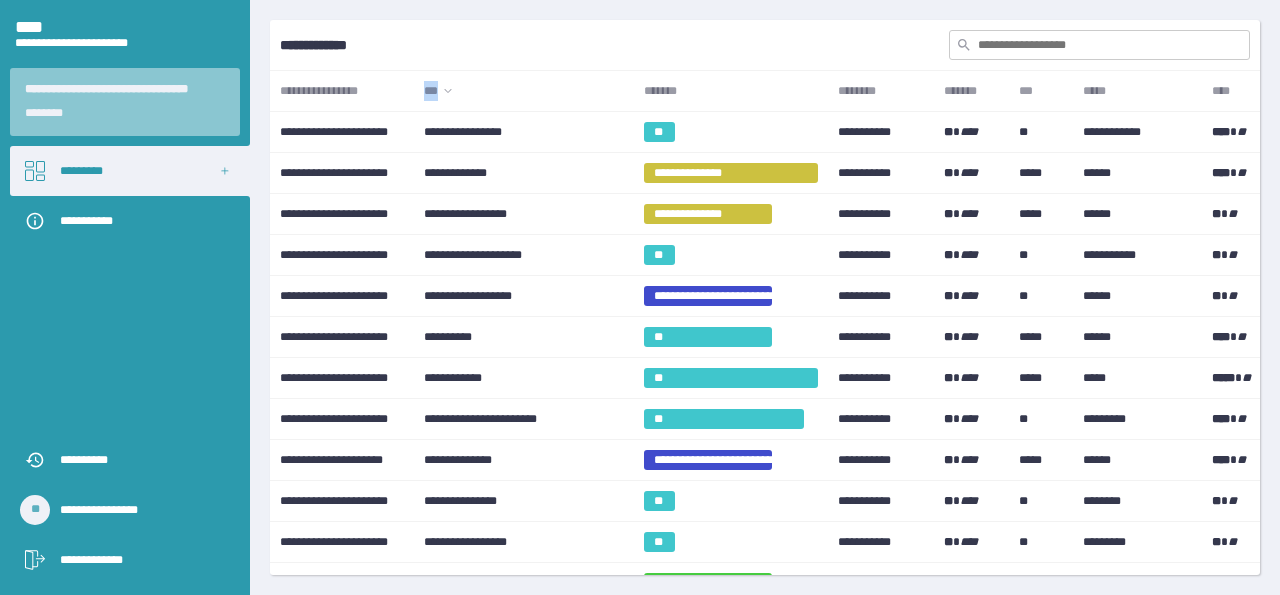 click on "***" at bounding box center [523, 91] 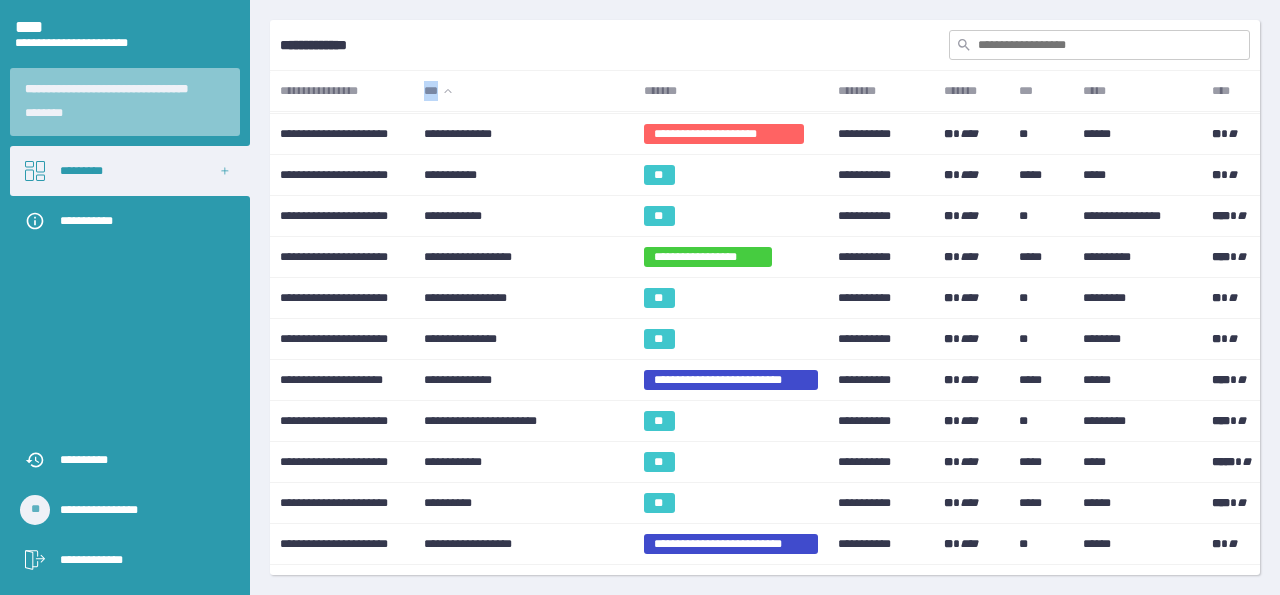 scroll, scrollTop: 700, scrollLeft: 0, axis: vertical 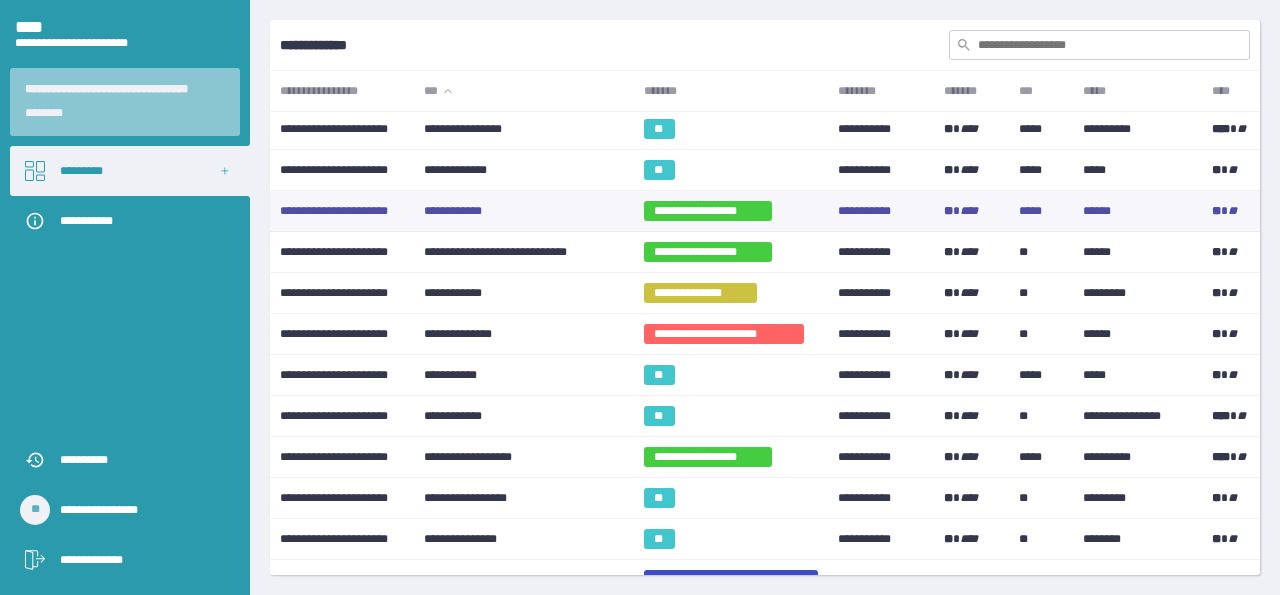 click on "**********" at bounding box center [523, 211] 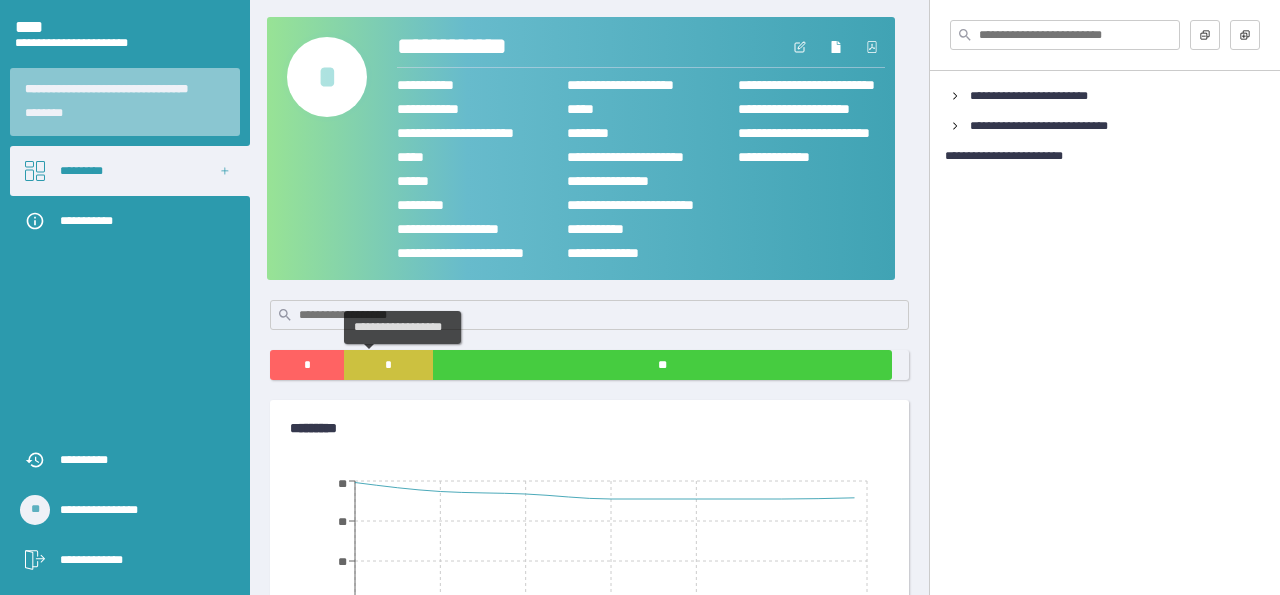 click on "*" at bounding box center (388, 365) 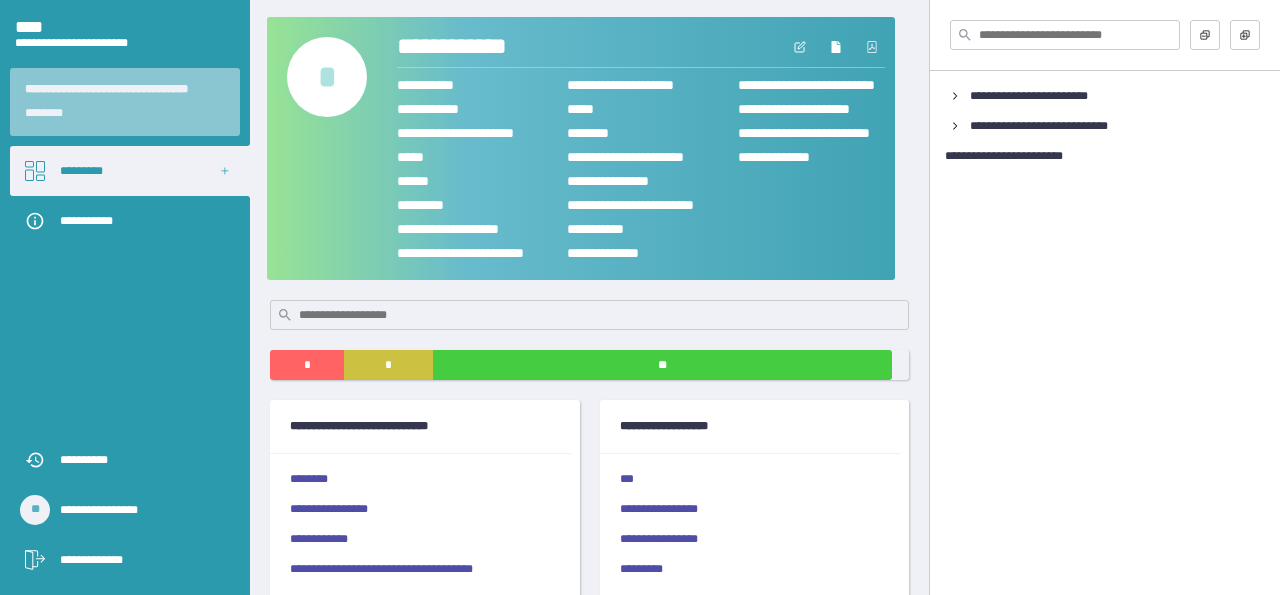 scroll, scrollTop: 100, scrollLeft: 0, axis: vertical 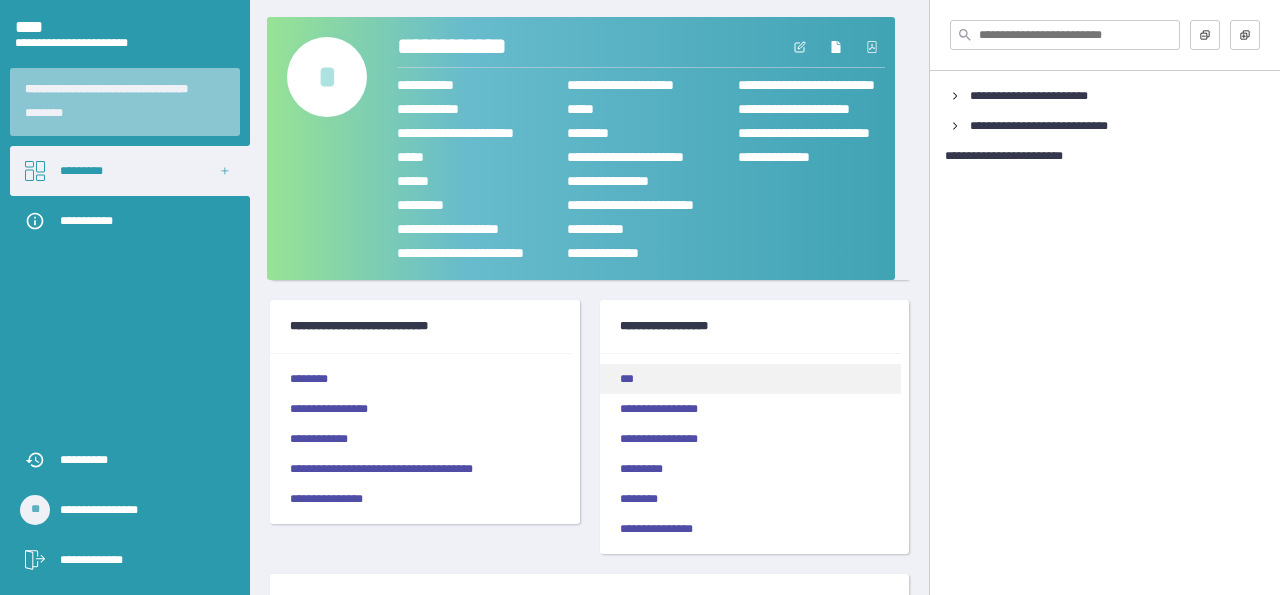 click on "***" at bounding box center [750, 379] 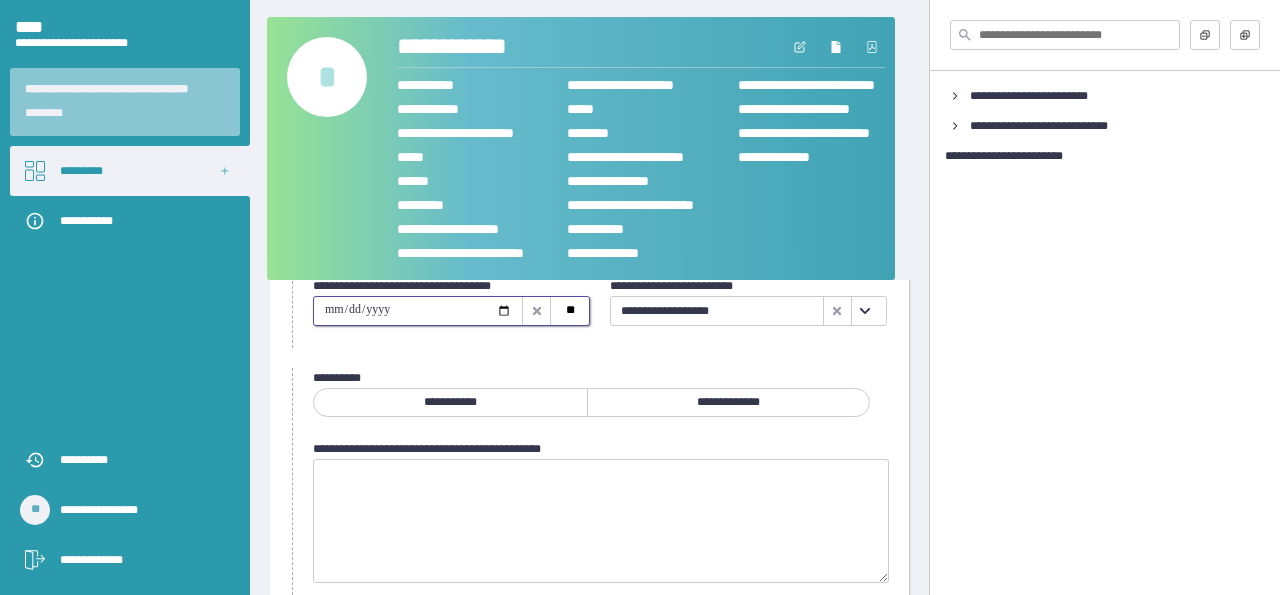click at bounding box center [418, 311] 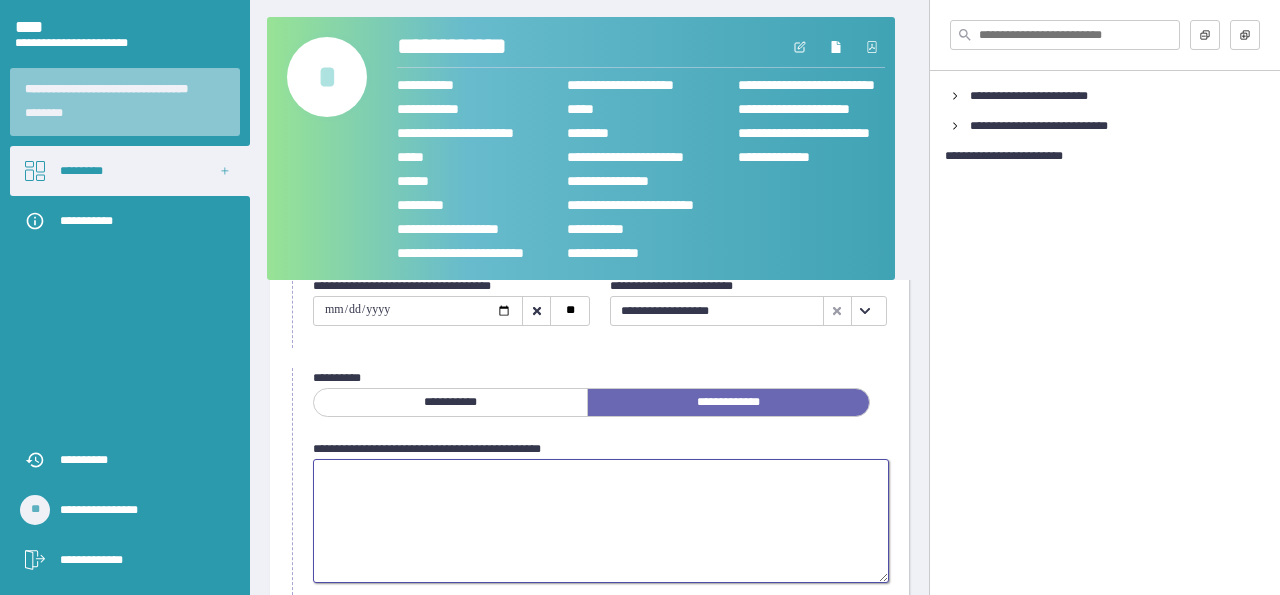 click at bounding box center (601, 521) 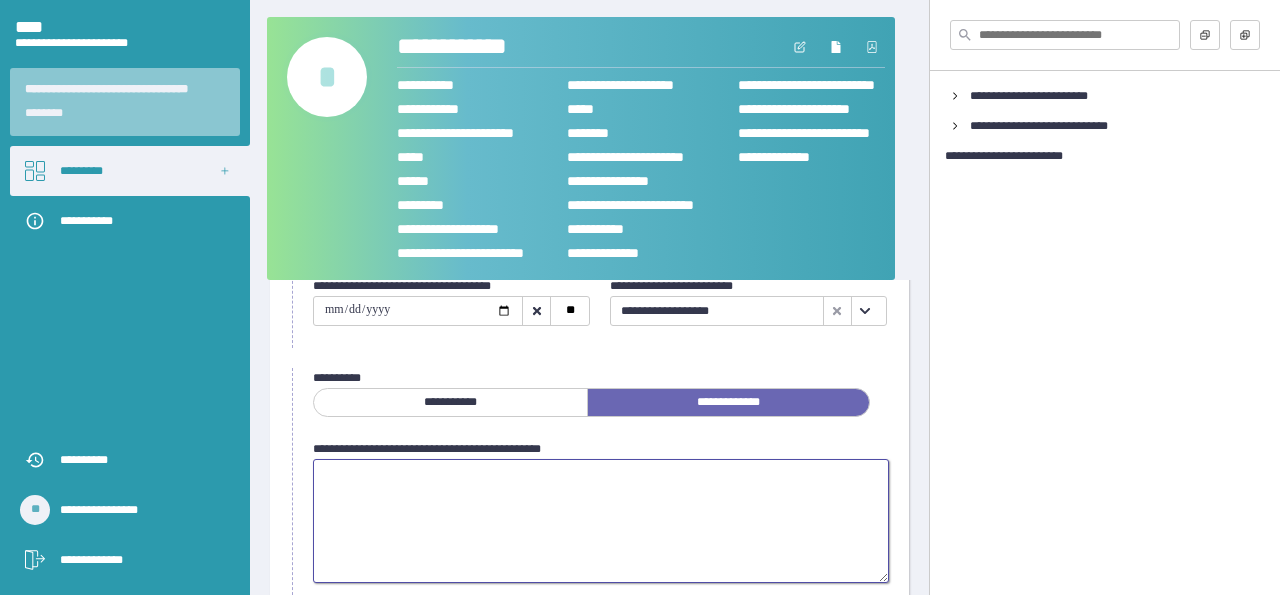 paste on "**********" 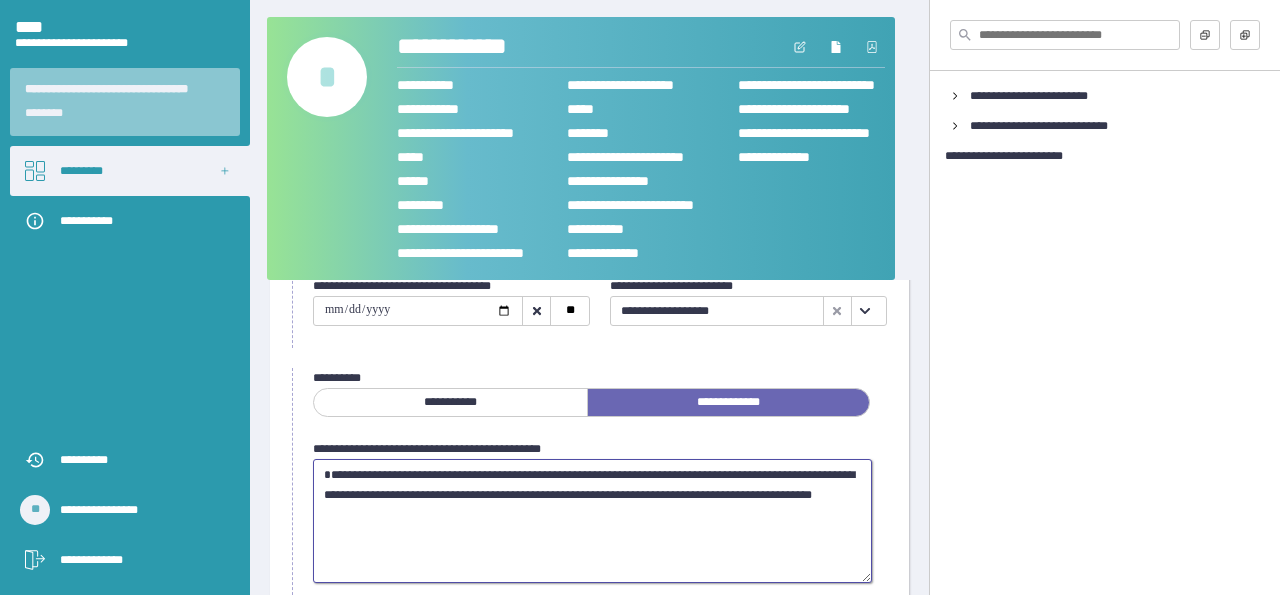 click on "**********" at bounding box center (592, 520) 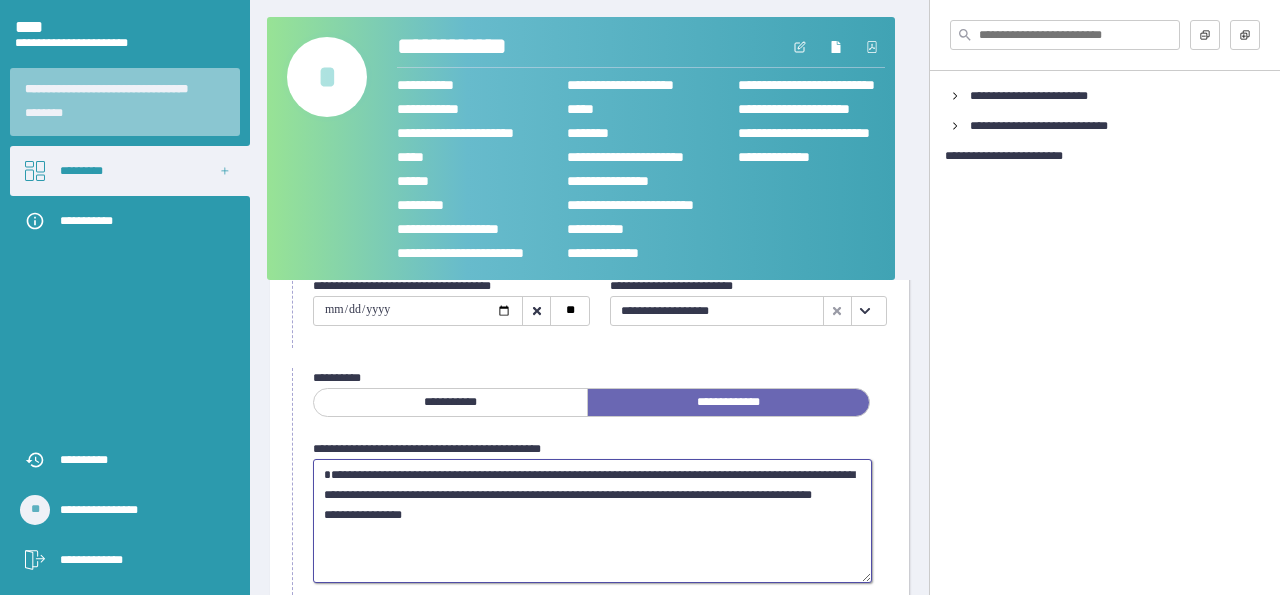 drag, startPoint x: 367, startPoint y: 563, endPoint x: 409, endPoint y: 595, distance: 52.801514 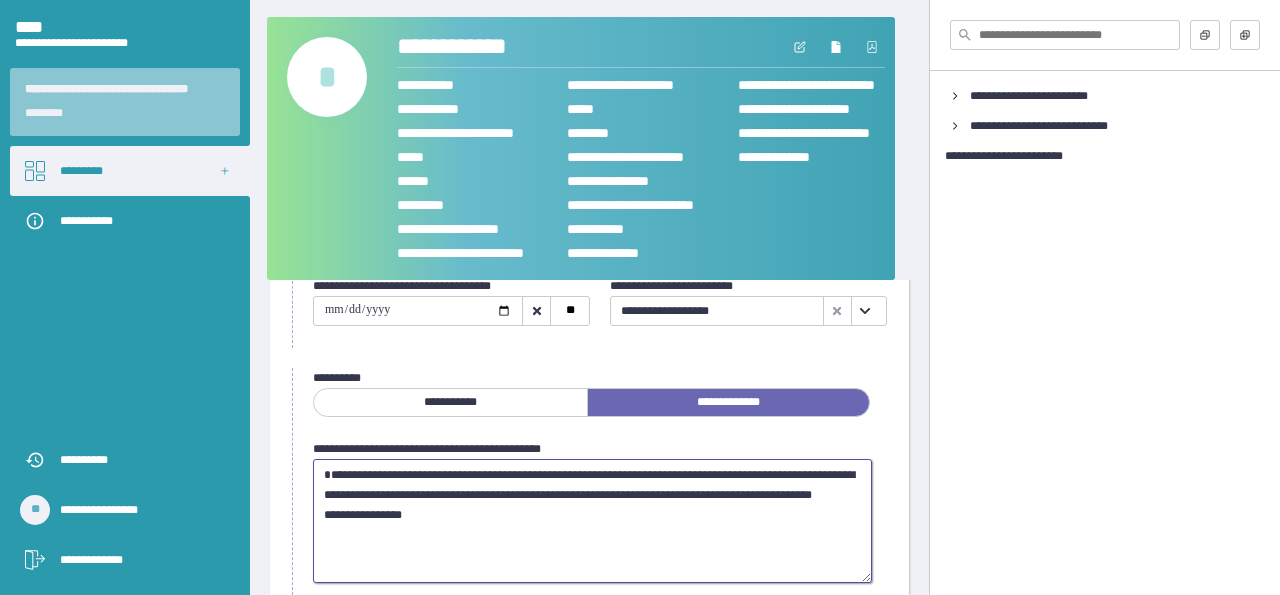 scroll, scrollTop: 300, scrollLeft: 0, axis: vertical 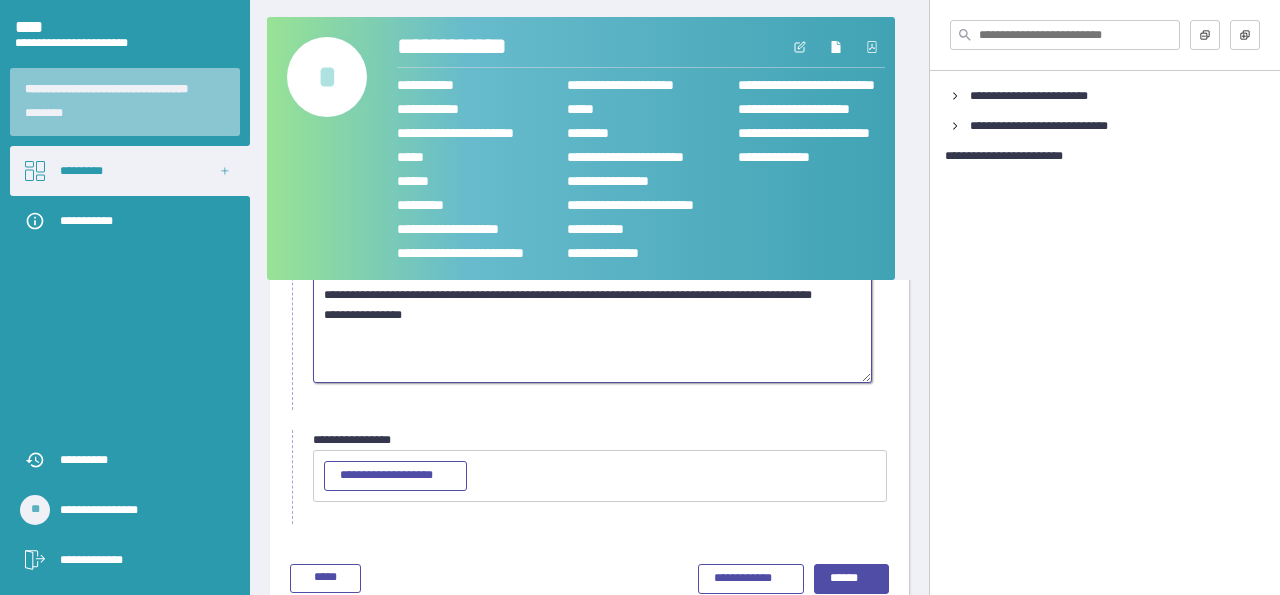 type on "**********" 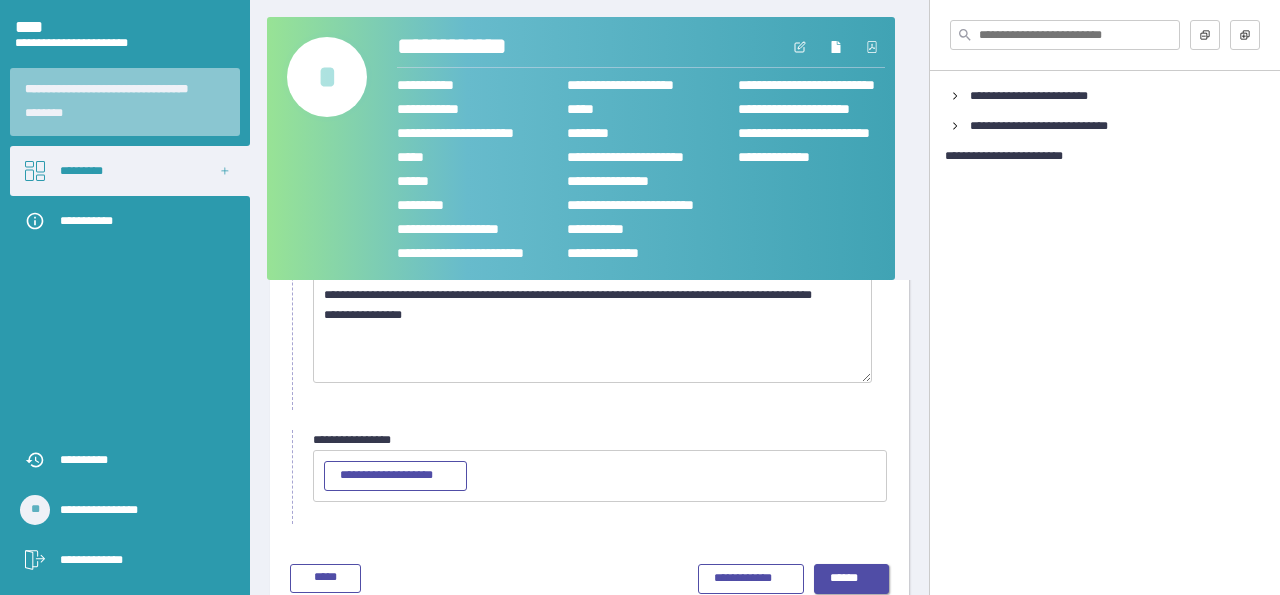 click on "******" at bounding box center [852, 579] 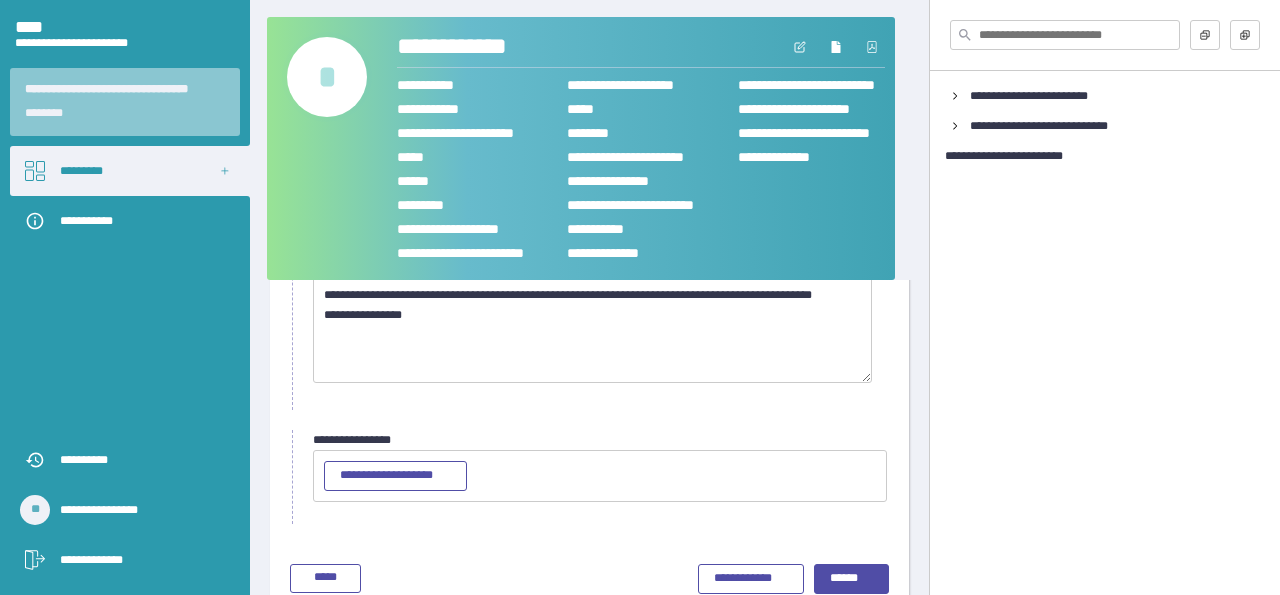 scroll, scrollTop: 156, scrollLeft: 0, axis: vertical 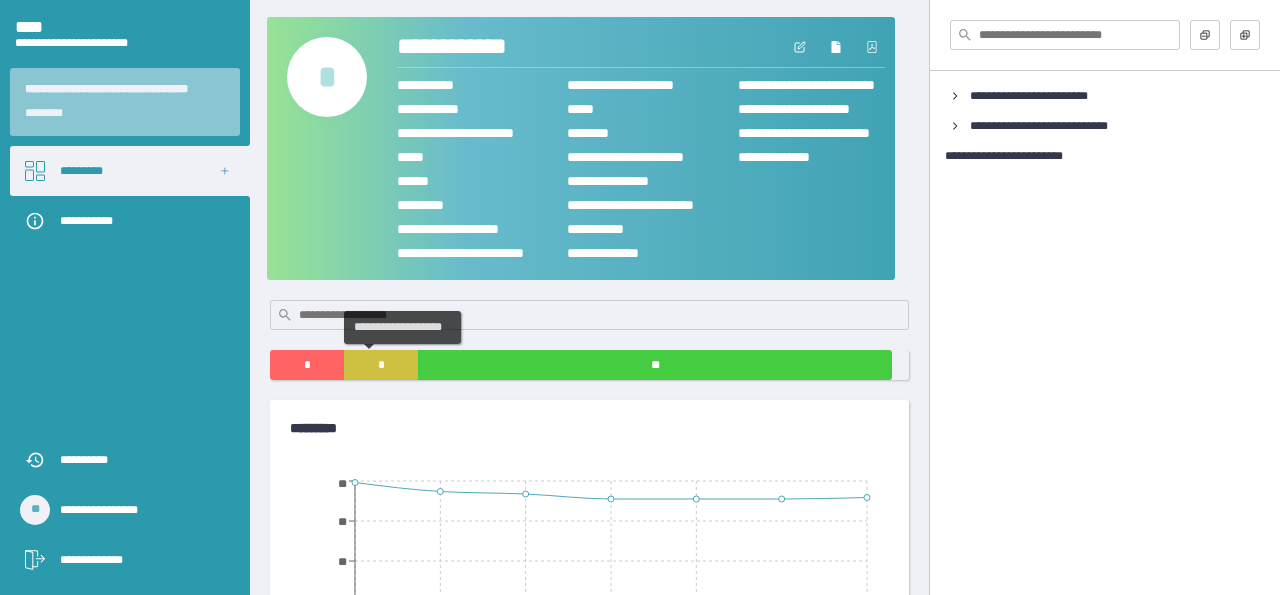 click on "*" at bounding box center (381, 365) 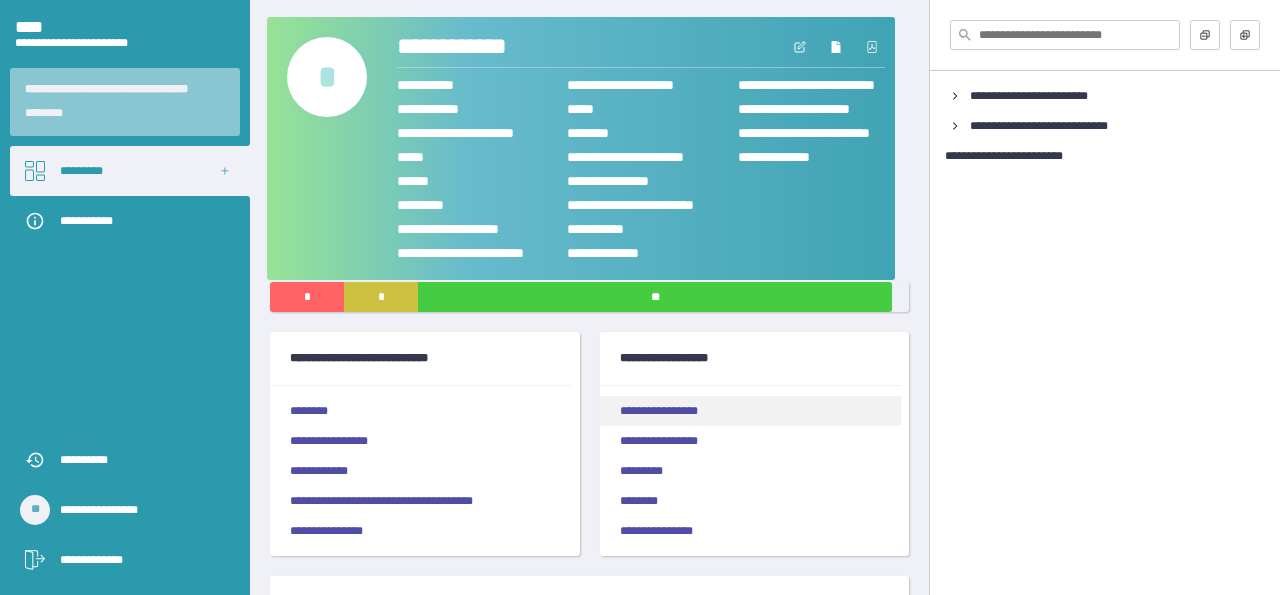 scroll, scrollTop: 100, scrollLeft: 0, axis: vertical 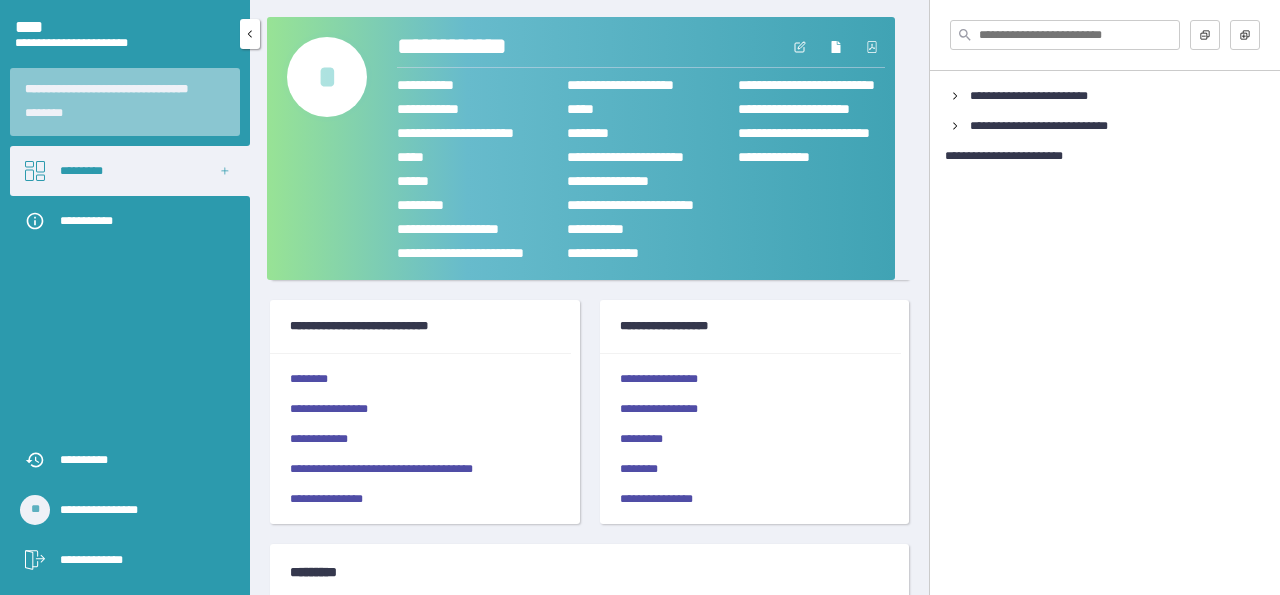click on "*********" at bounding box center (130, 171) 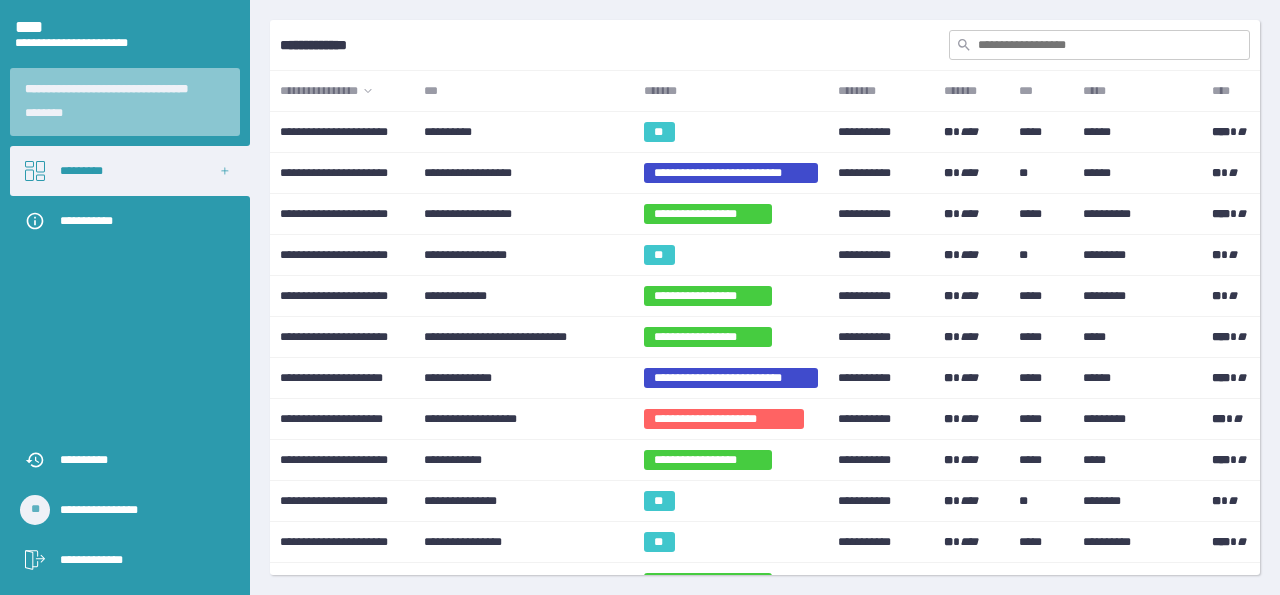 click on "***" at bounding box center [523, 91] 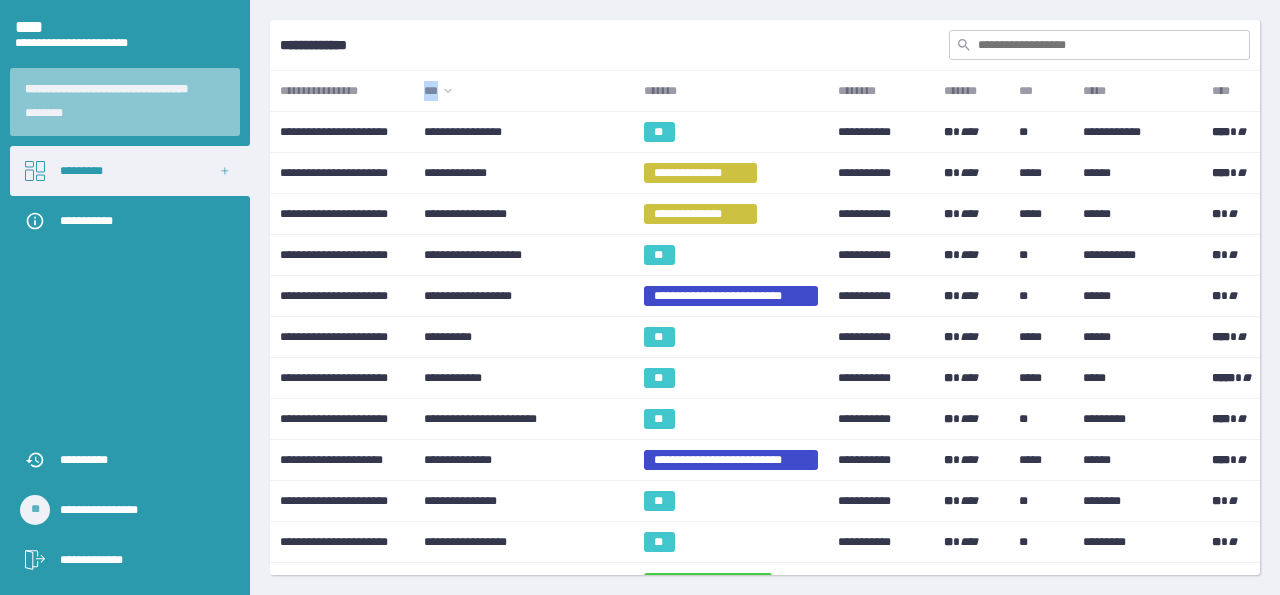 click on "***" at bounding box center [523, 91] 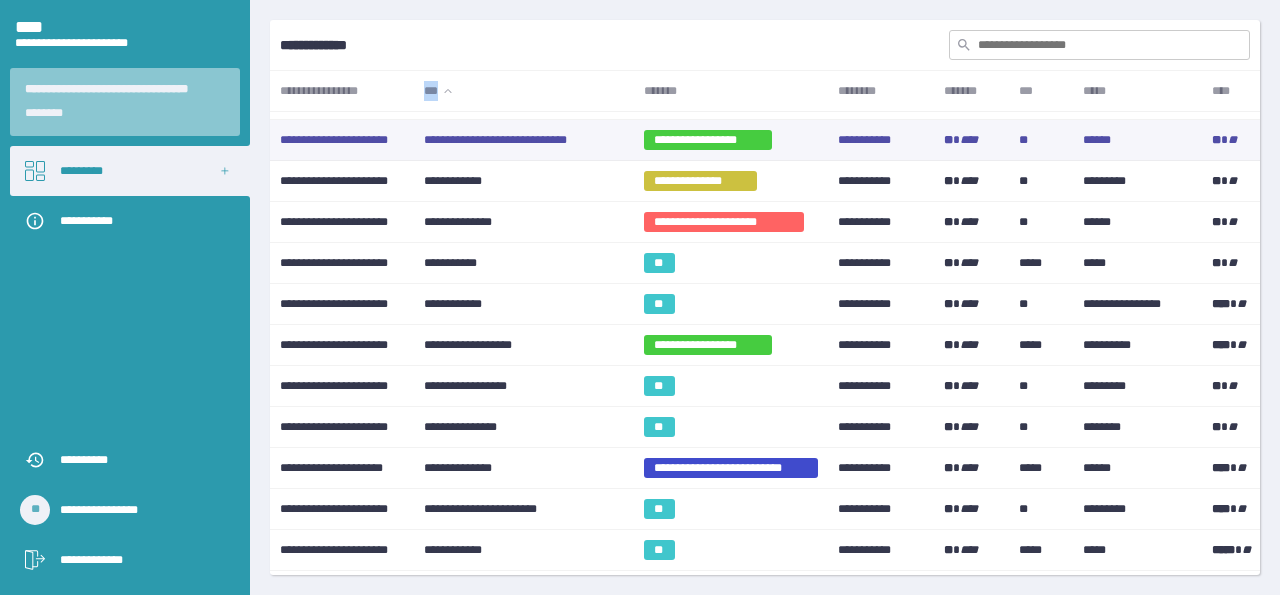 scroll, scrollTop: 900, scrollLeft: 0, axis: vertical 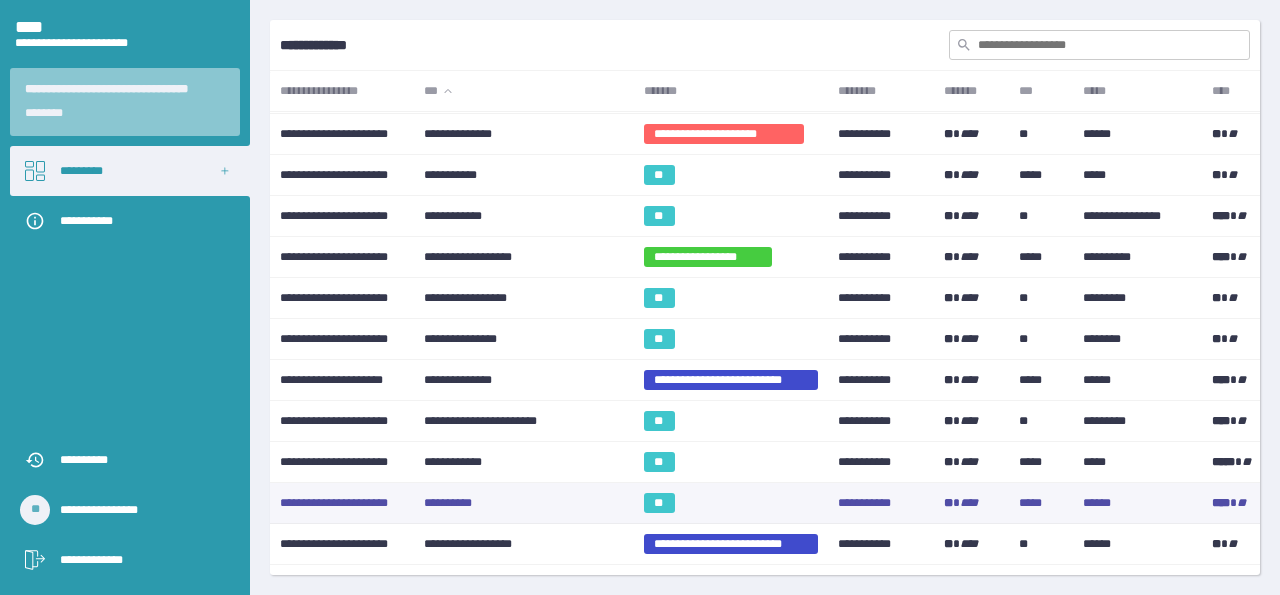 click on "**********" at bounding box center [523, 503] 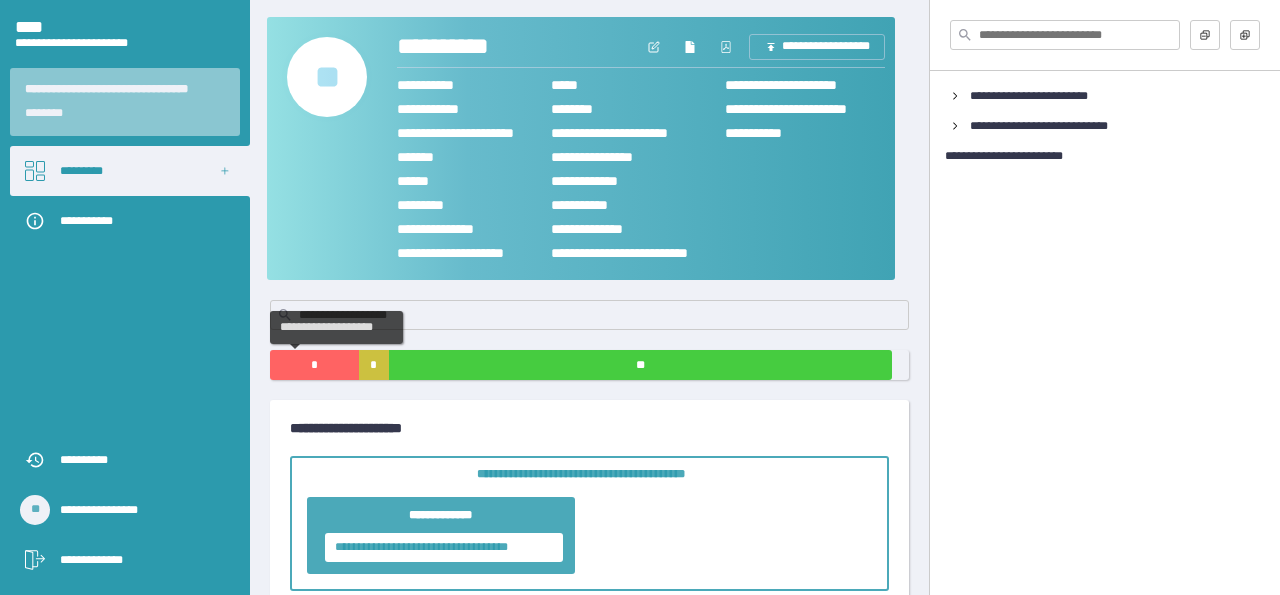 click on "*" at bounding box center [314, 365] 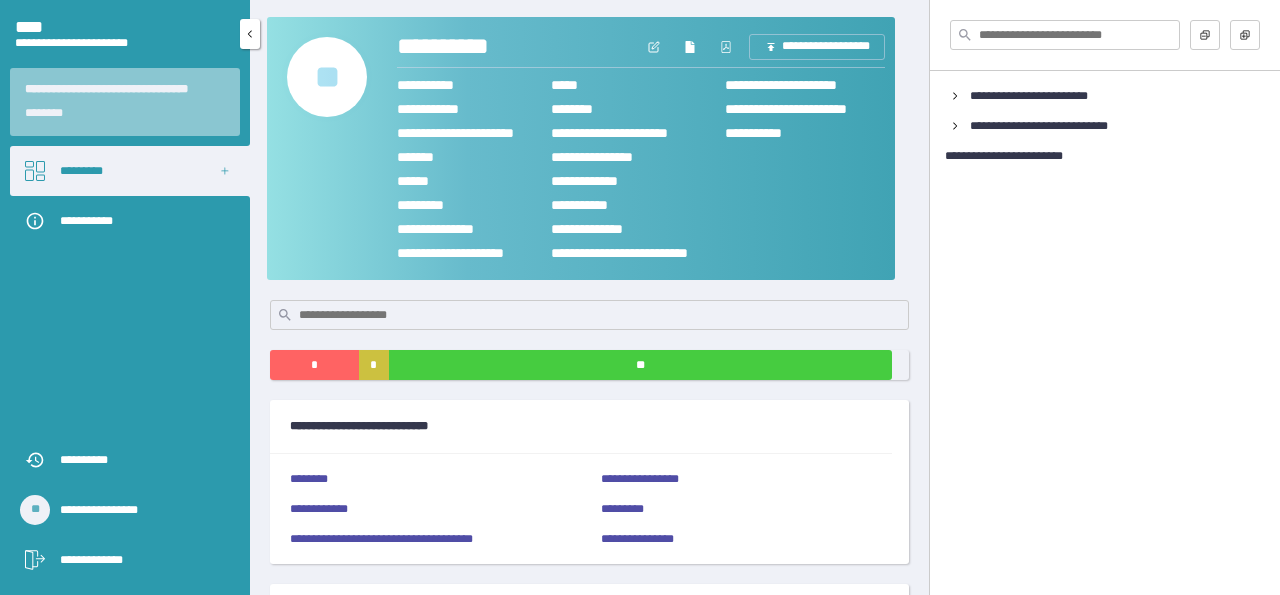 click on "*********" at bounding box center (130, 171) 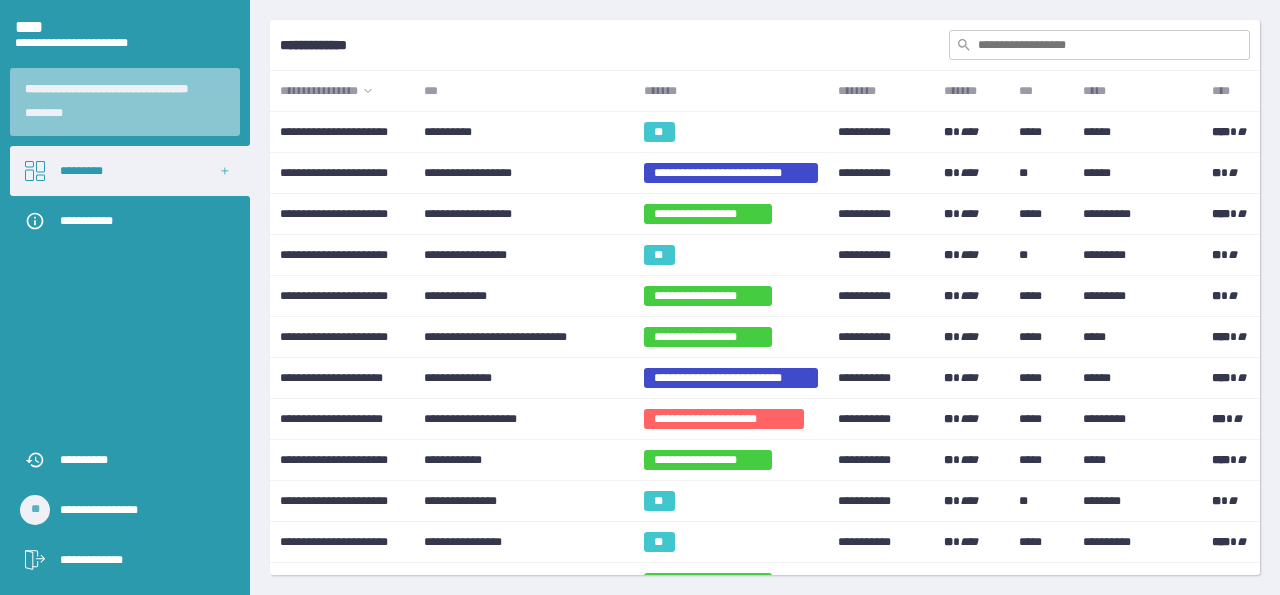 click on "***" at bounding box center [523, 91] 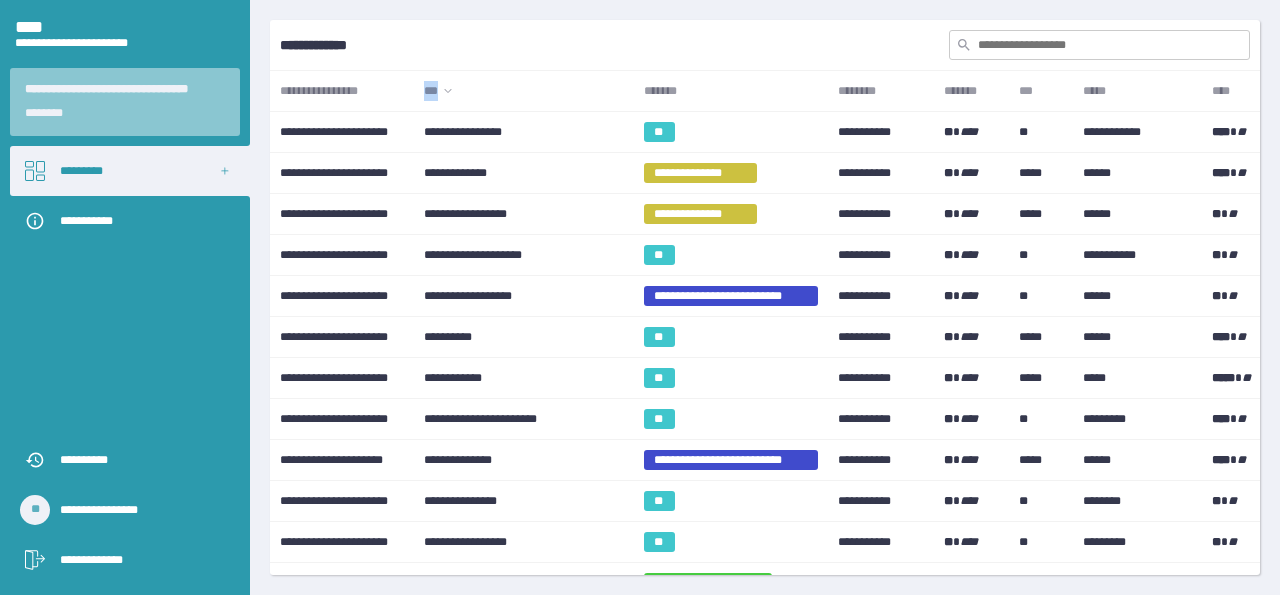 click on "***" at bounding box center (523, 91) 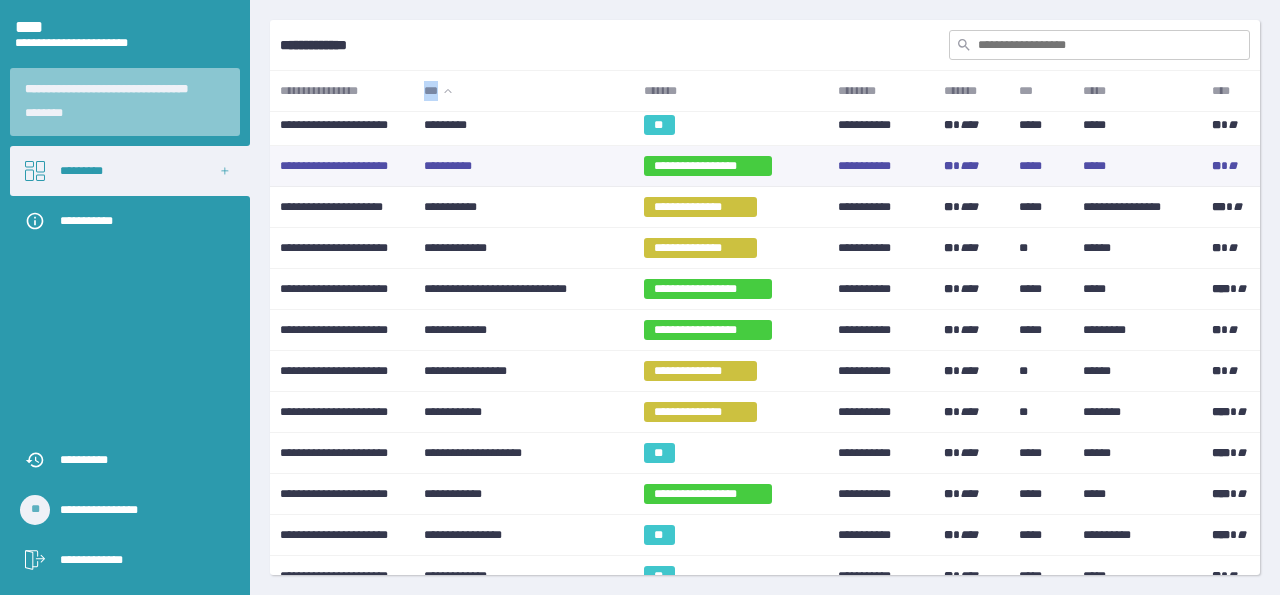scroll, scrollTop: 300, scrollLeft: 0, axis: vertical 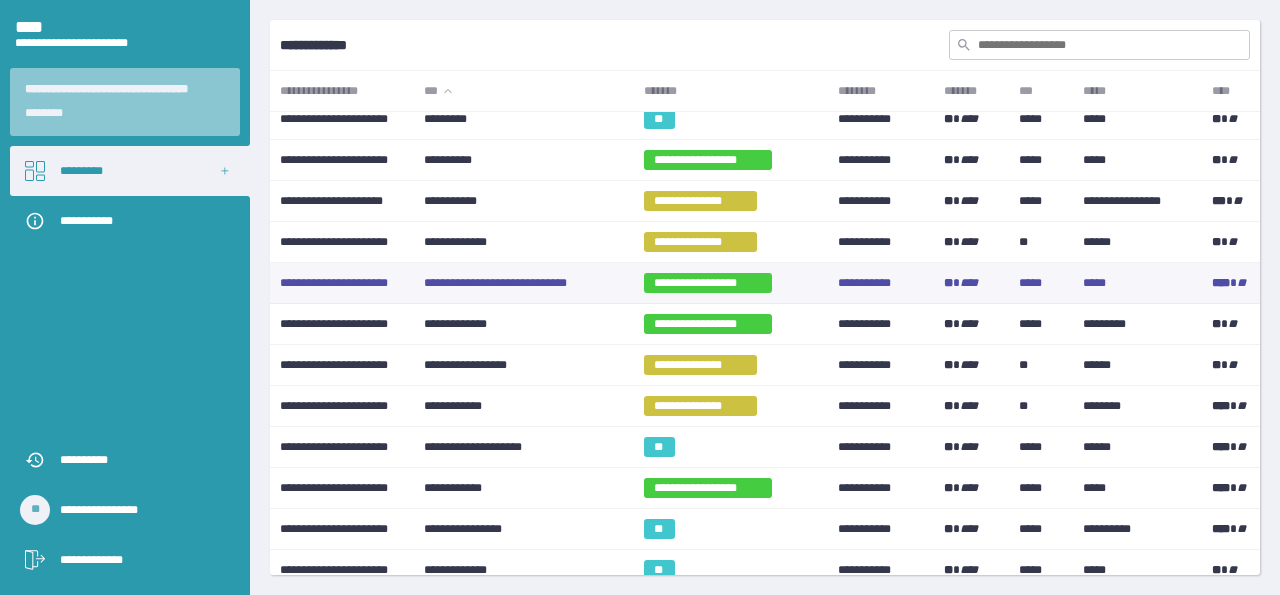 click on "**********" at bounding box center [523, 283] 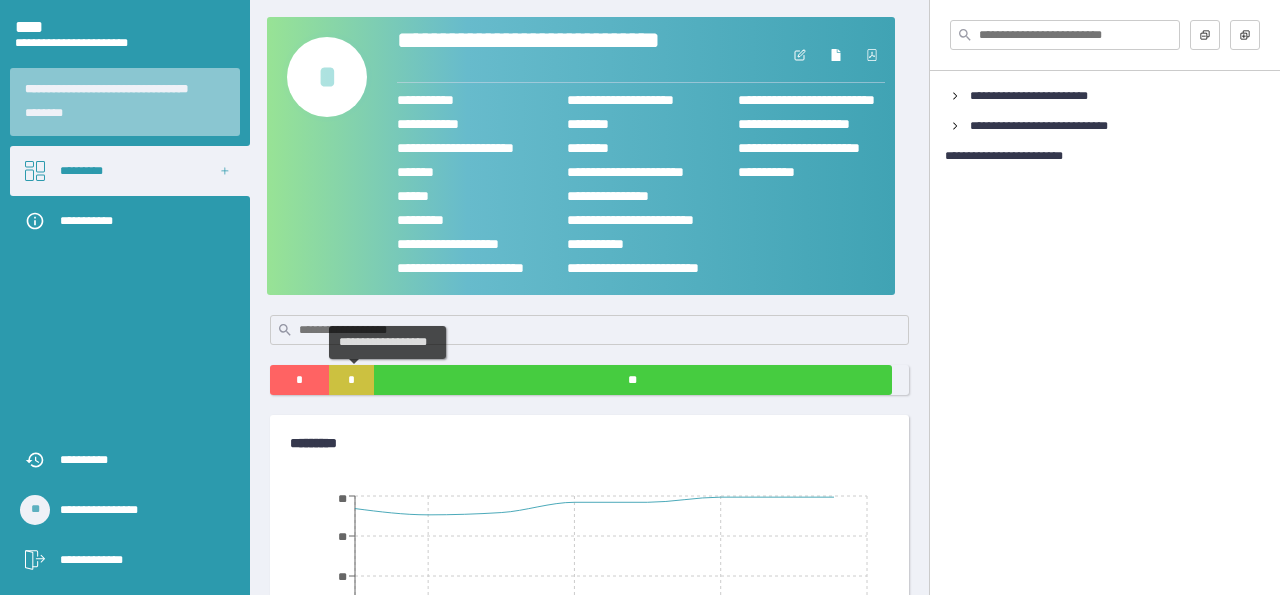 click on "*" at bounding box center [351, 380] 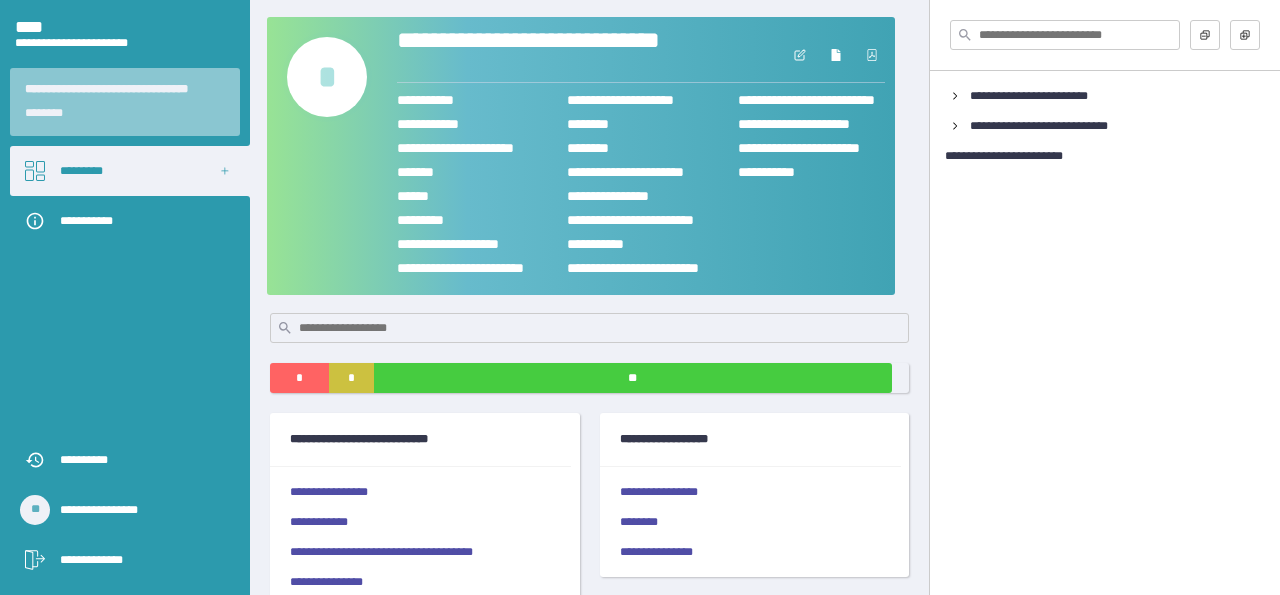 scroll, scrollTop: 0, scrollLeft: 0, axis: both 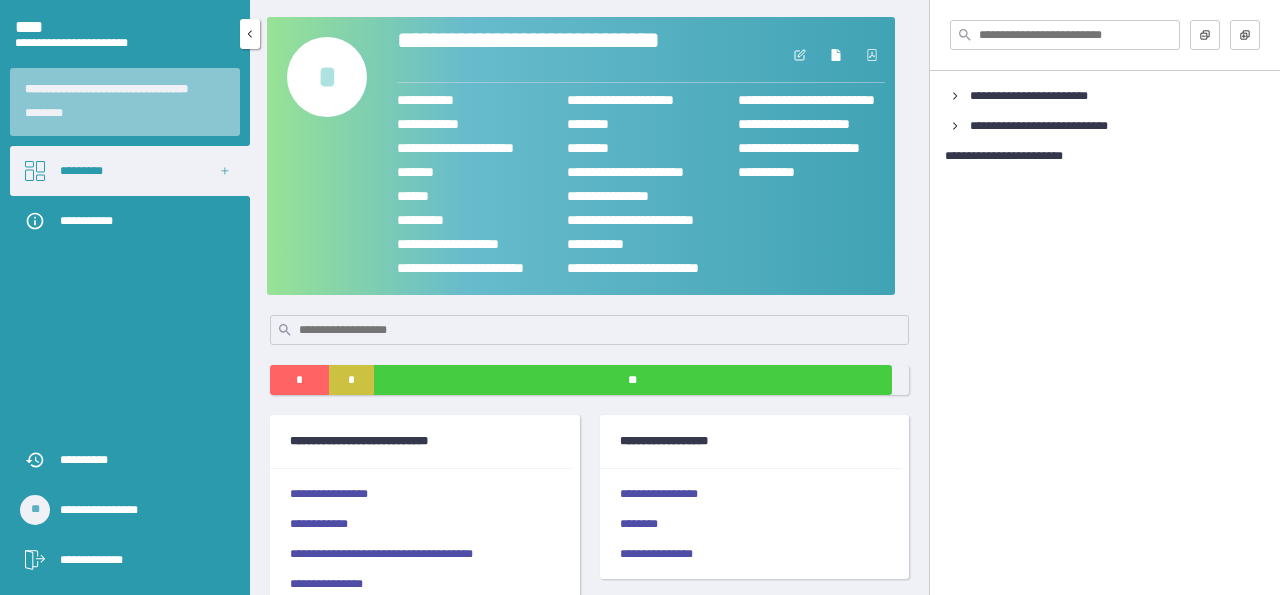 click on "*********" at bounding box center (130, 171) 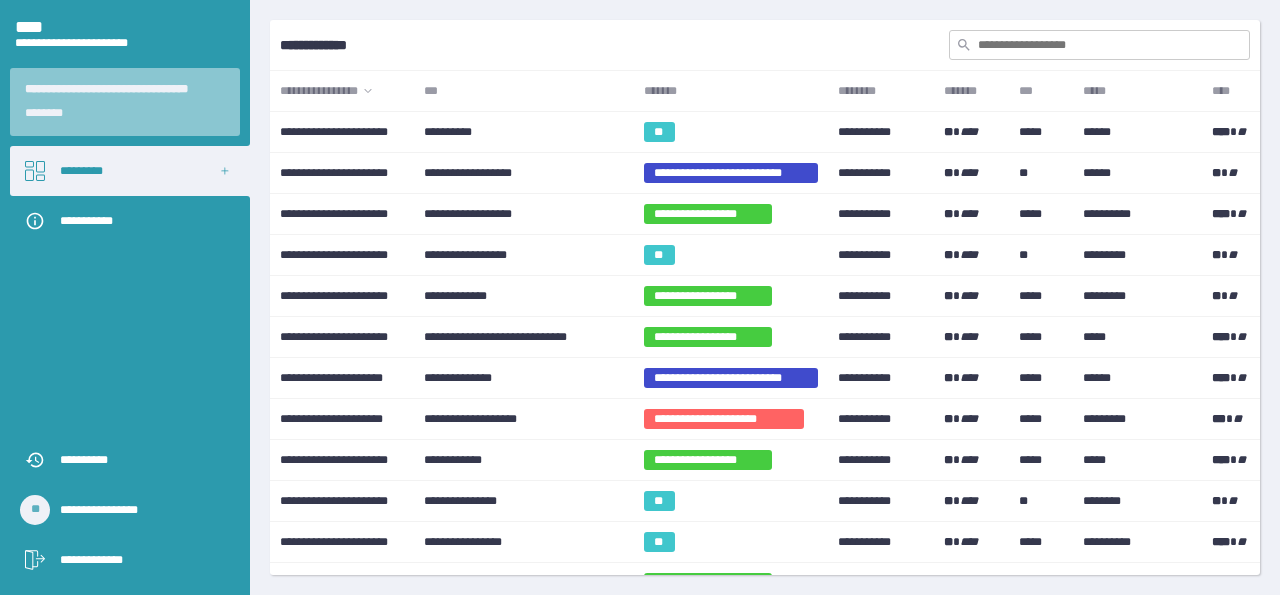 click on "***" at bounding box center [523, 91] 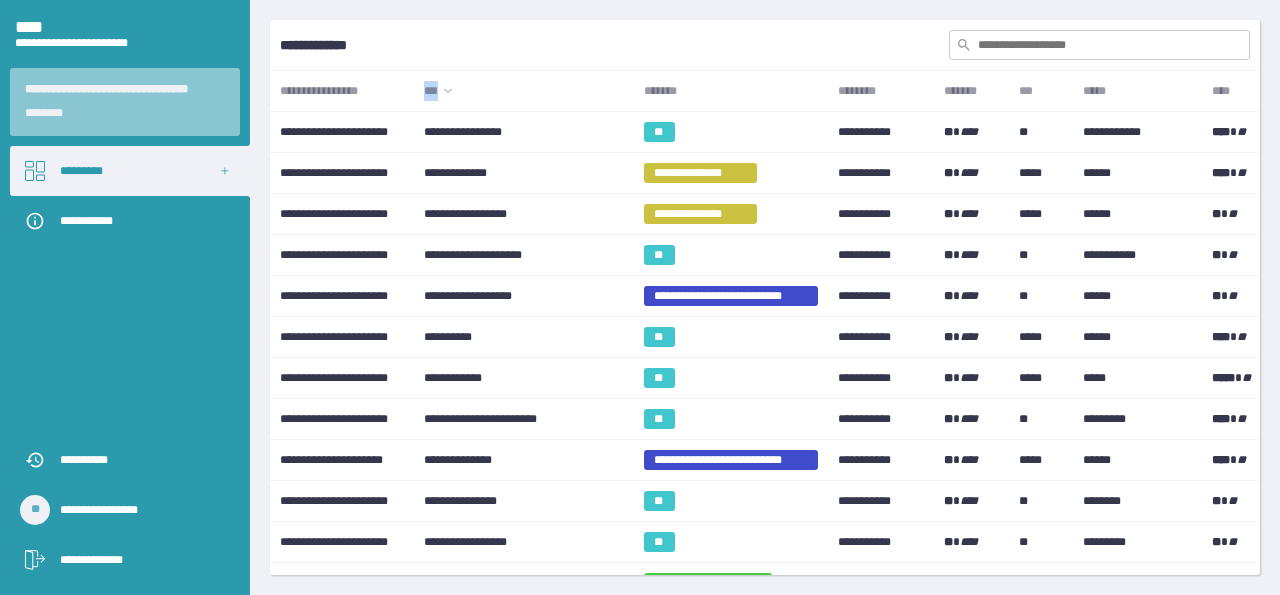 click on "***" at bounding box center [523, 91] 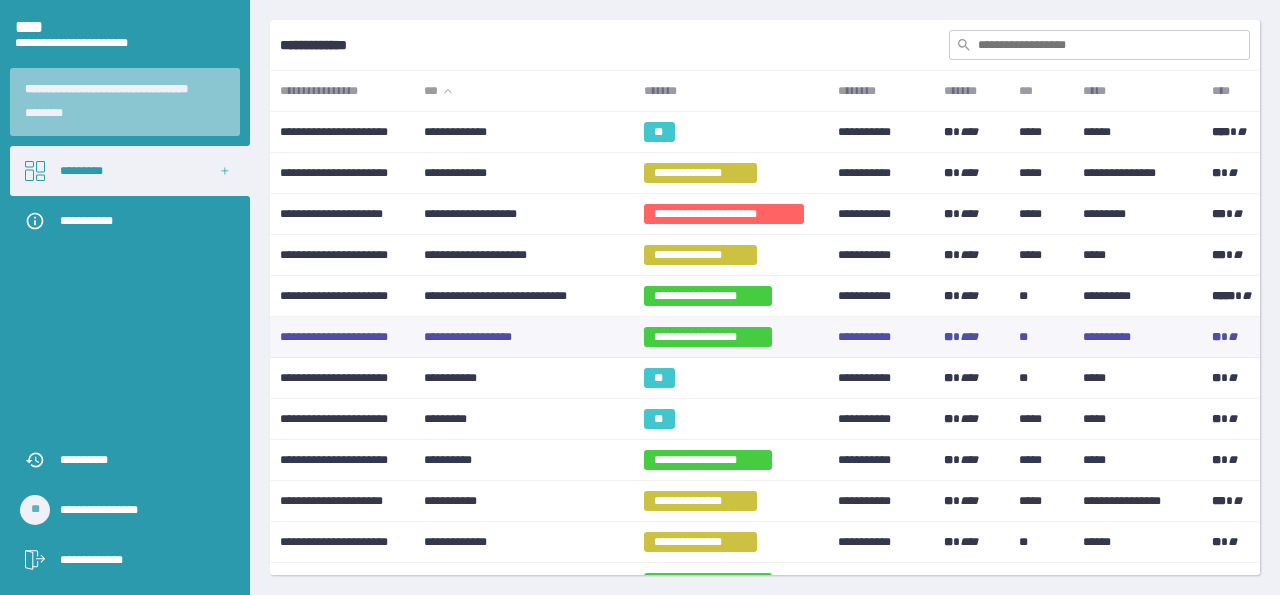 click on "**********" at bounding box center [523, 337] 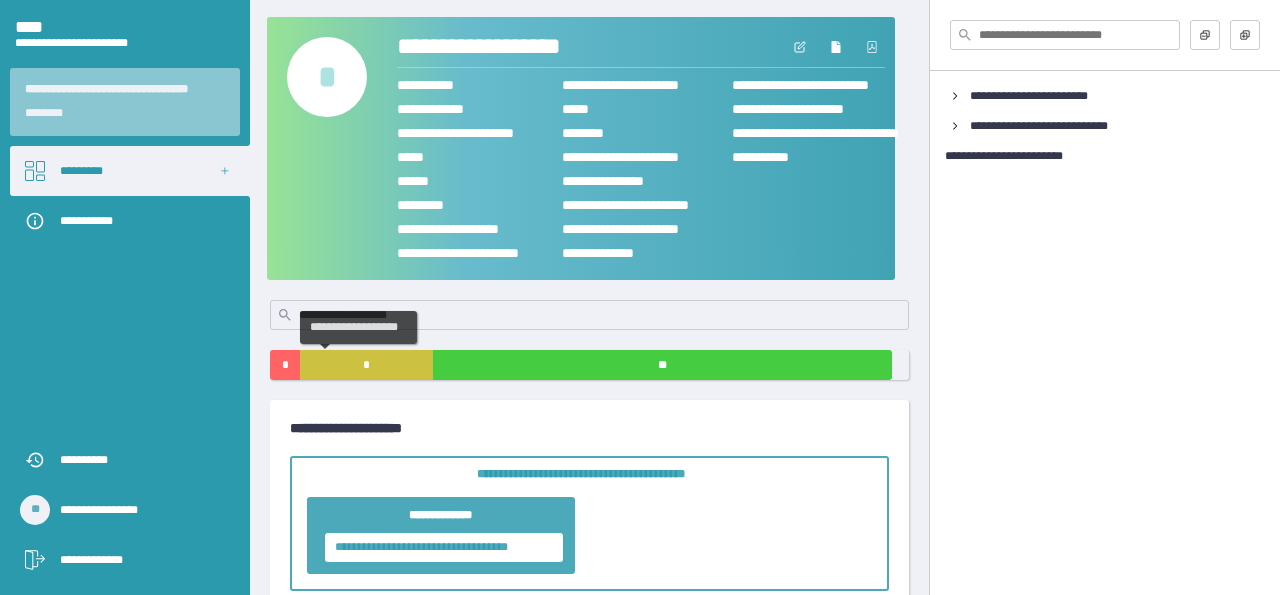 click on "*" at bounding box center (366, 365) 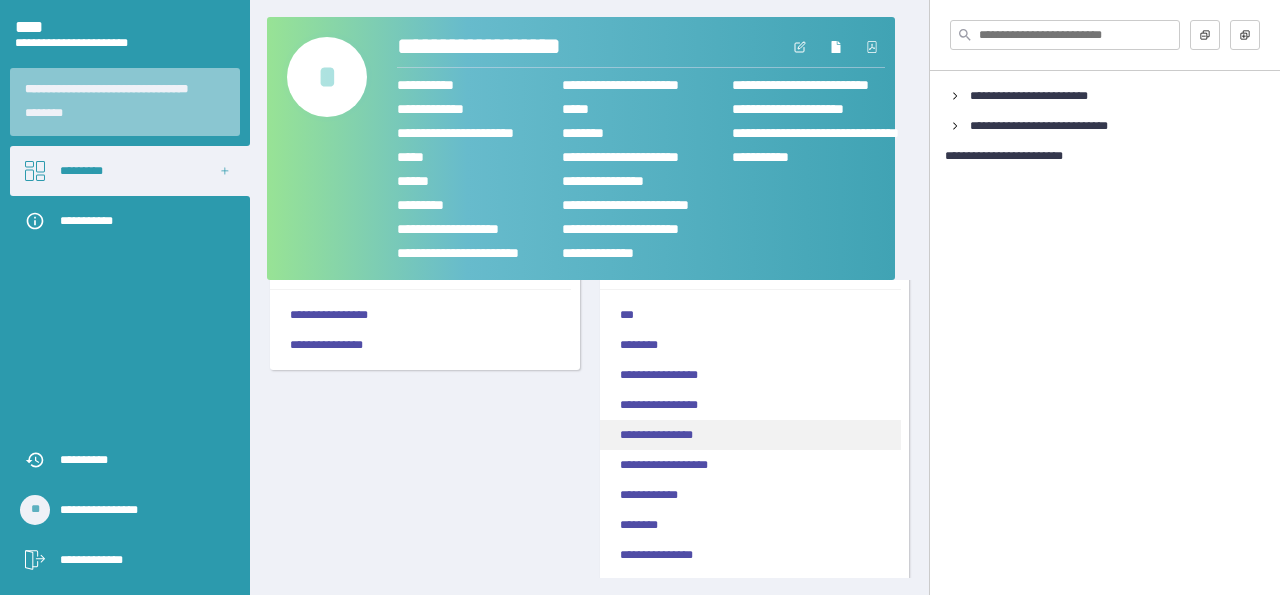 scroll, scrollTop: 200, scrollLeft: 0, axis: vertical 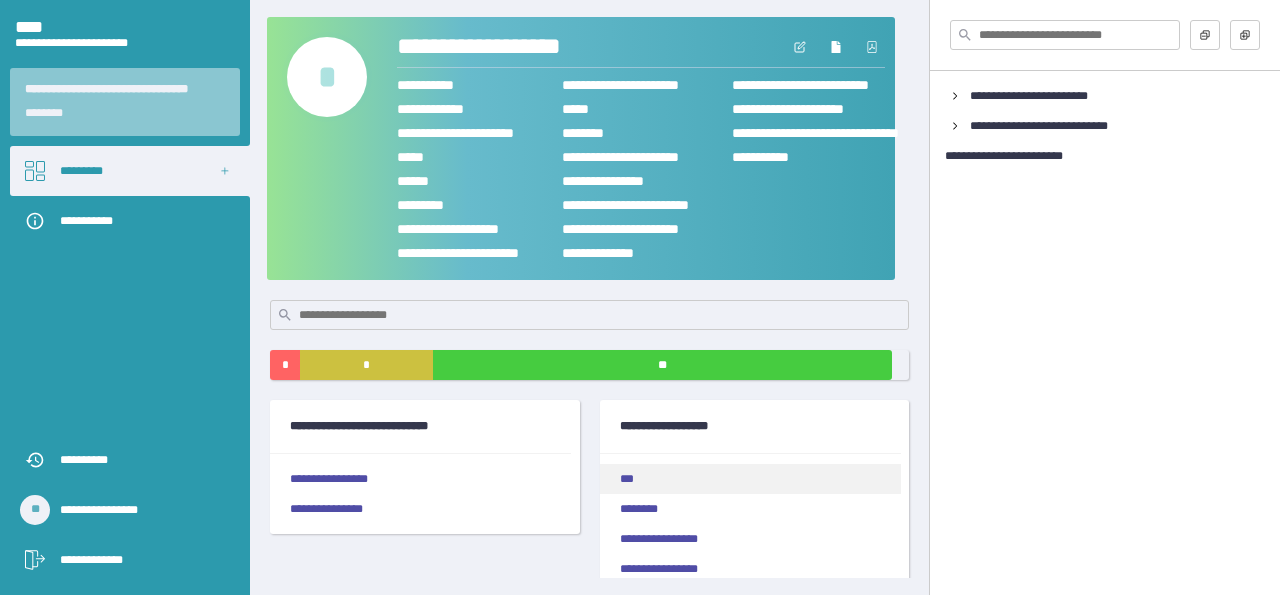 click on "***" at bounding box center [750, 479] 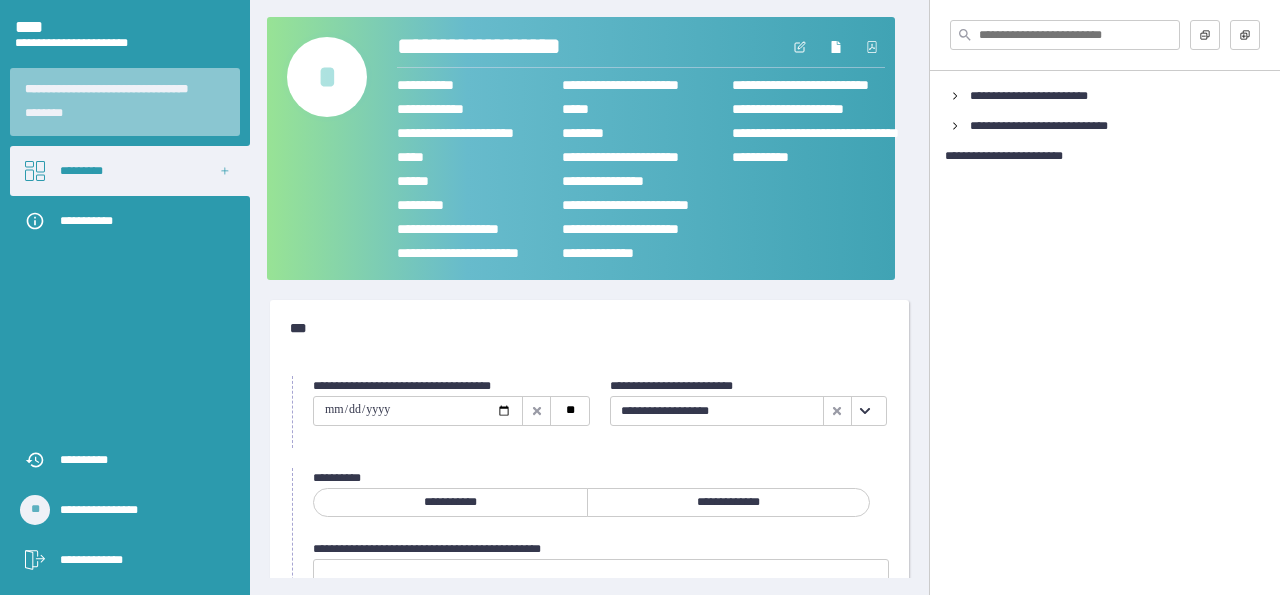 click at bounding box center [418, 411] 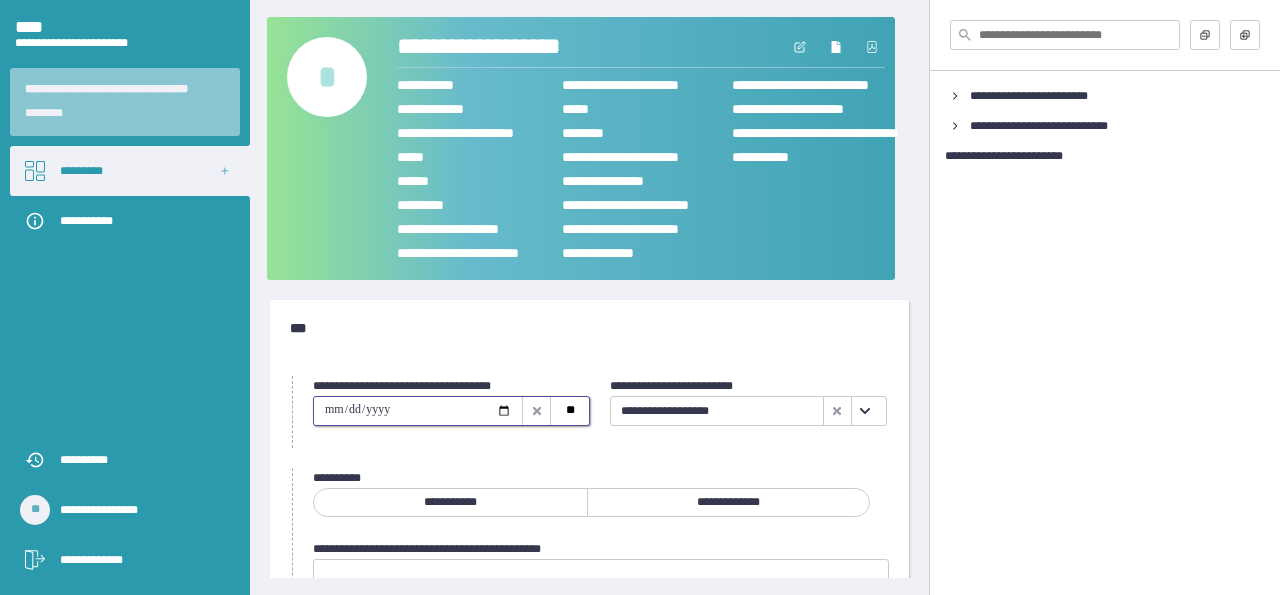 type on "**********" 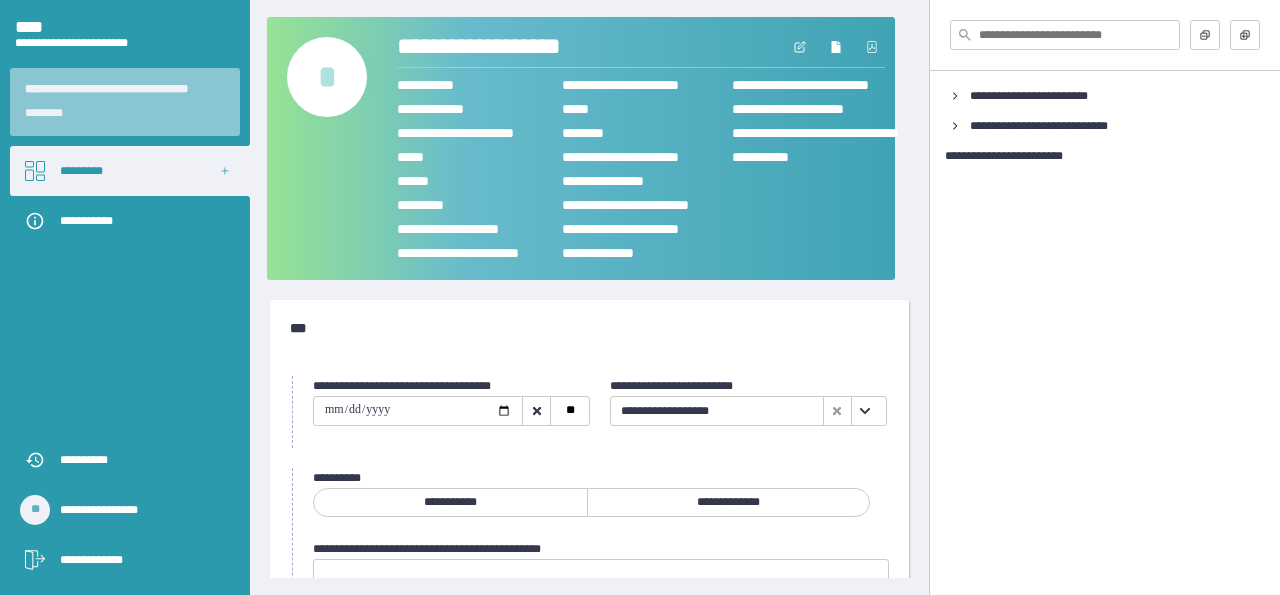 click on "**********" at bounding box center (729, 502) 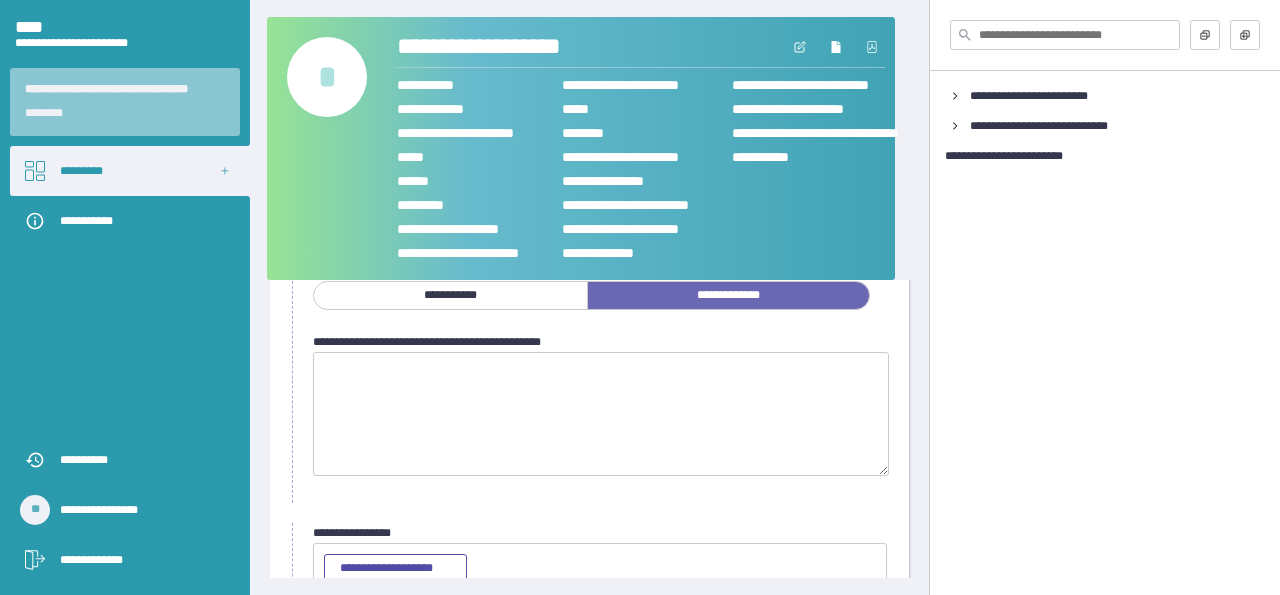 scroll, scrollTop: 100, scrollLeft: 0, axis: vertical 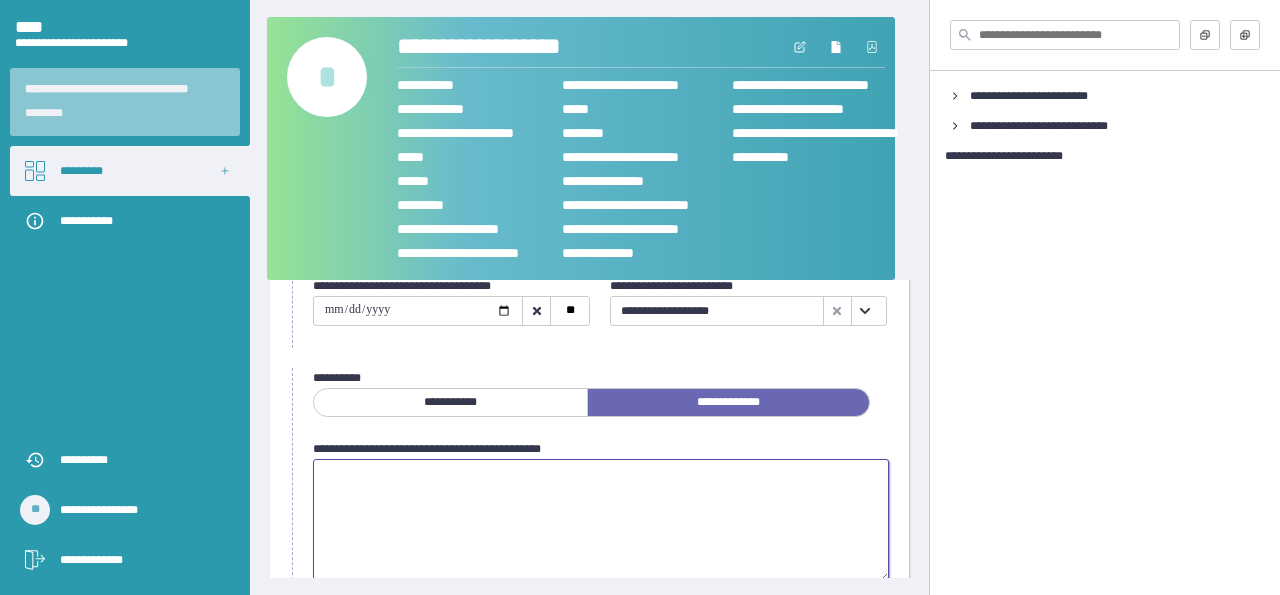 paste on "**********" 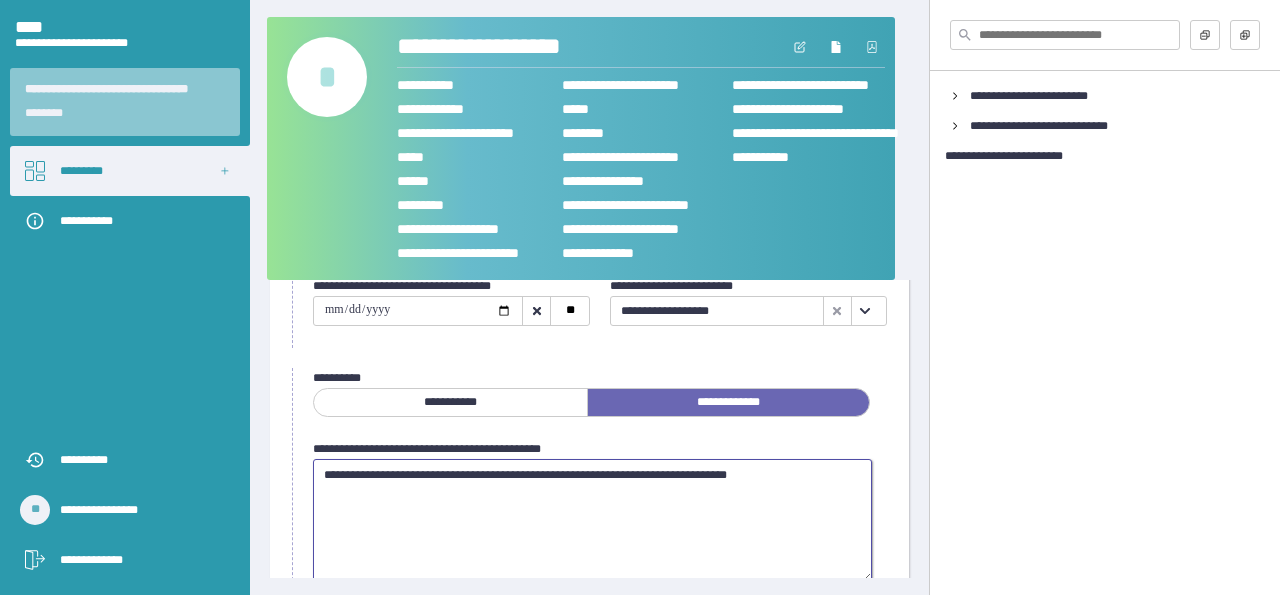 click on "**********" at bounding box center [592, 520] 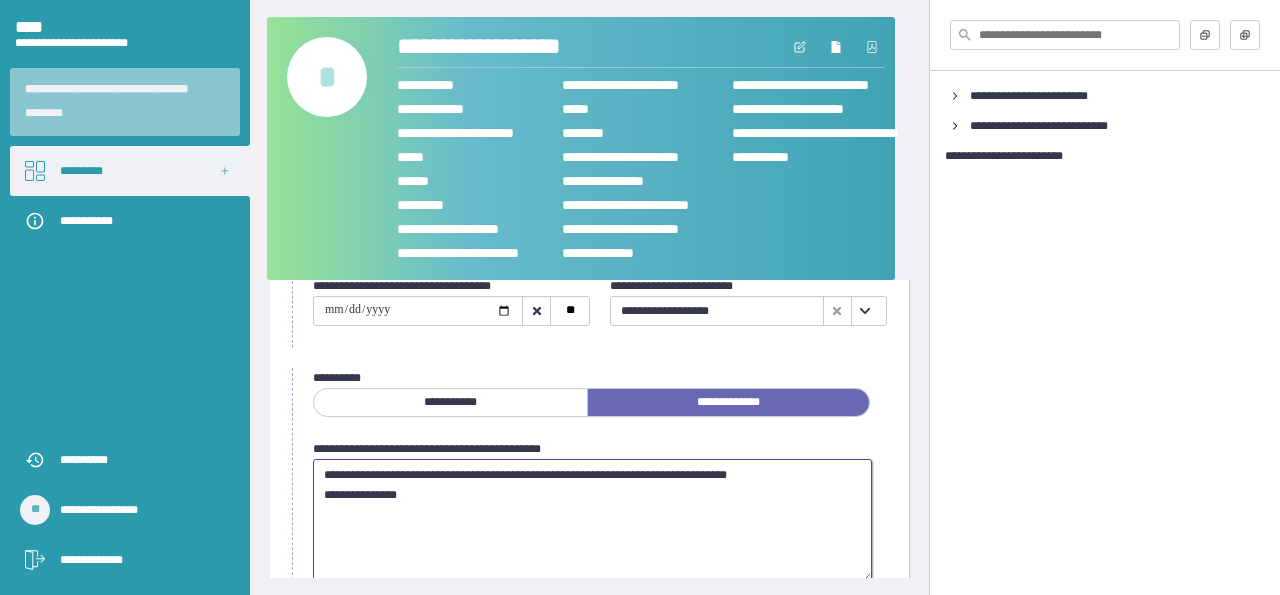 click on "**********" at bounding box center [592, 520] 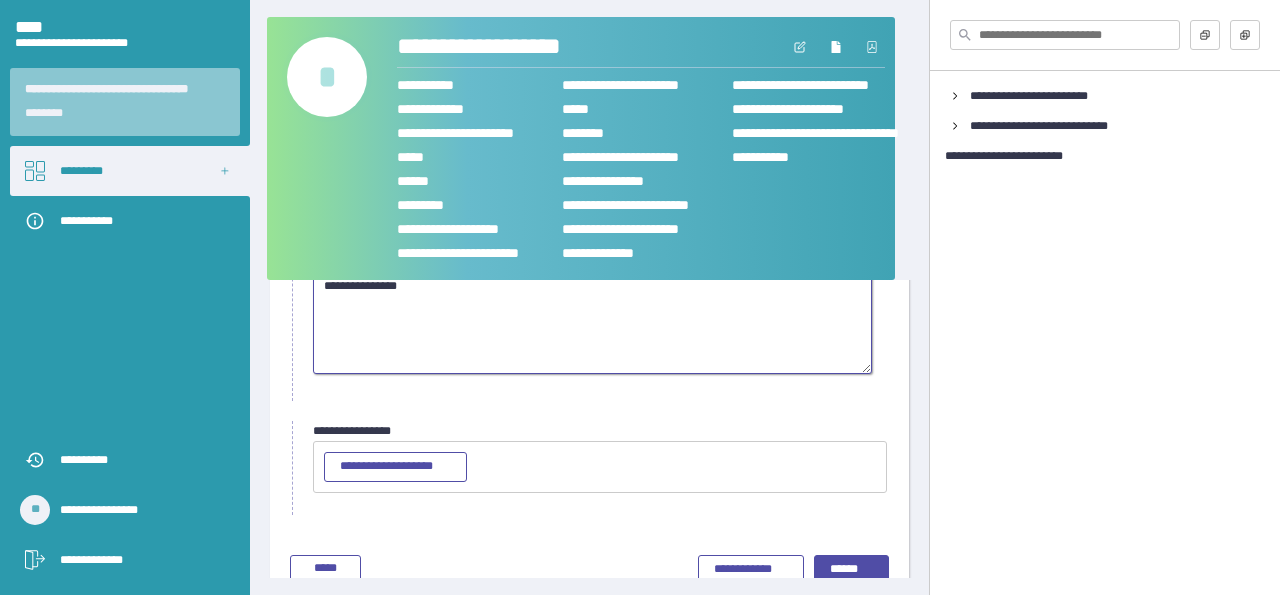 scroll, scrollTop: 349, scrollLeft: 0, axis: vertical 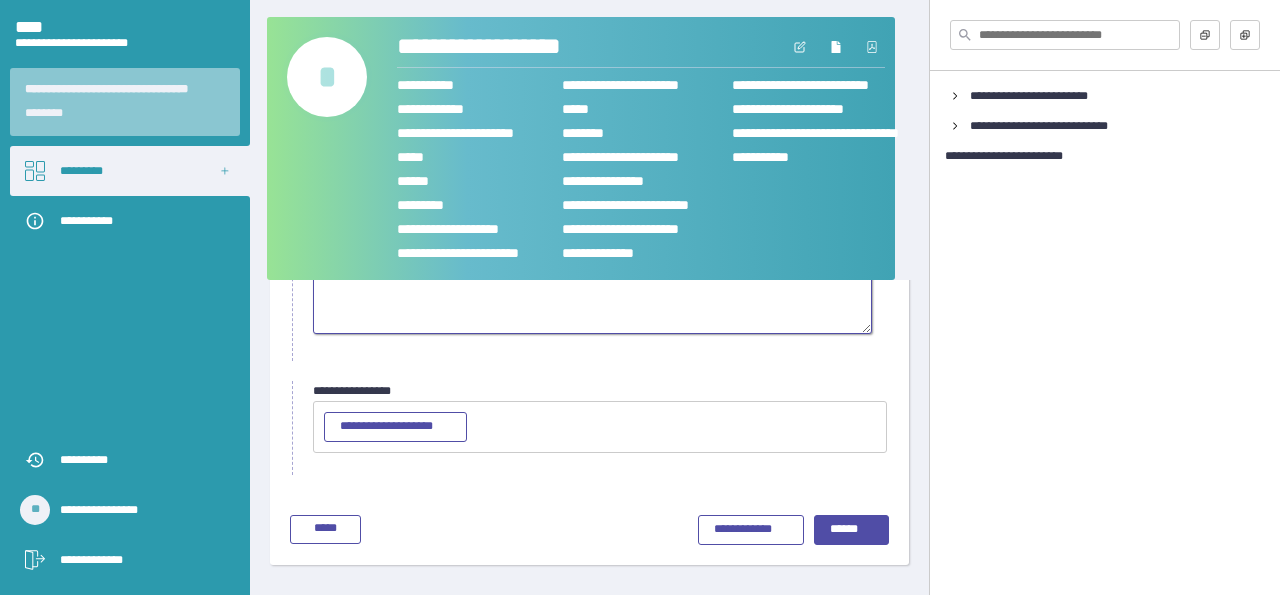 type on "**********" 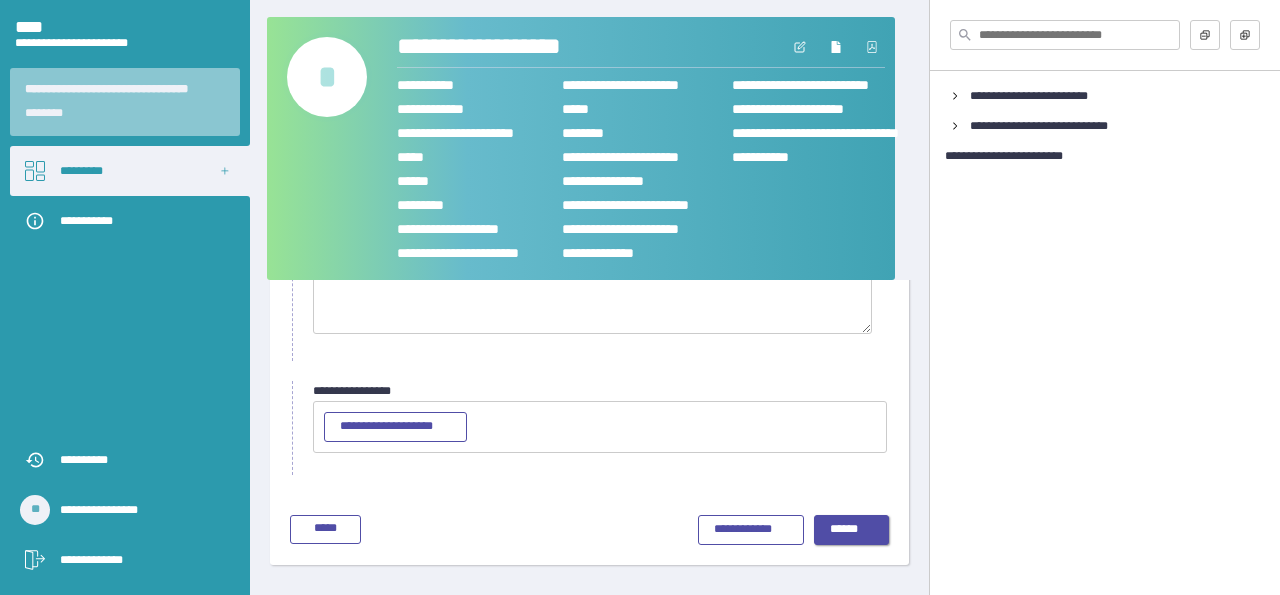 click on "******" at bounding box center [852, 530] 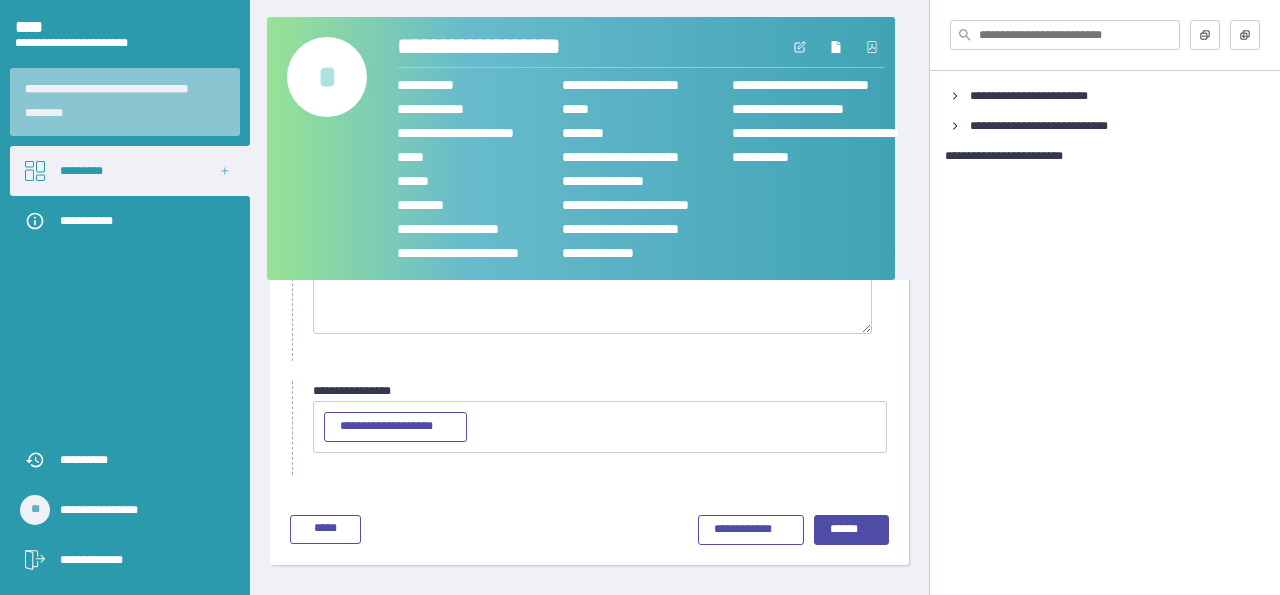scroll, scrollTop: 174, scrollLeft: 0, axis: vertical 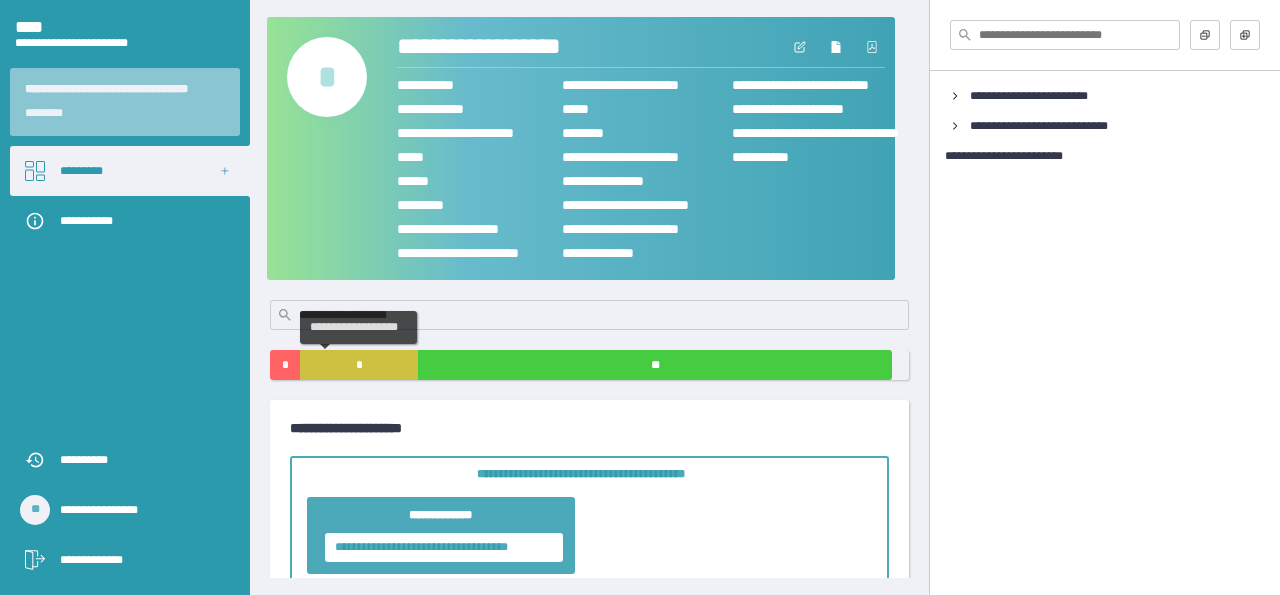 click on "*" at bounding box center (359, 365) 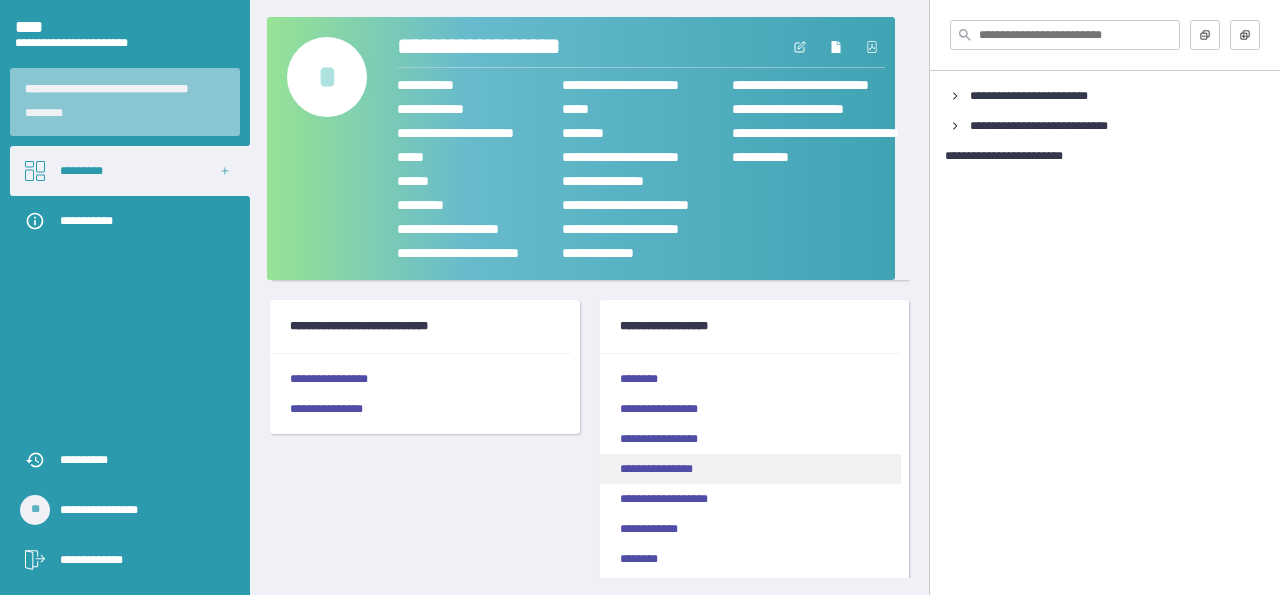 scroll, scrollTop: 200, scrollLeft: 0, axis: vertical 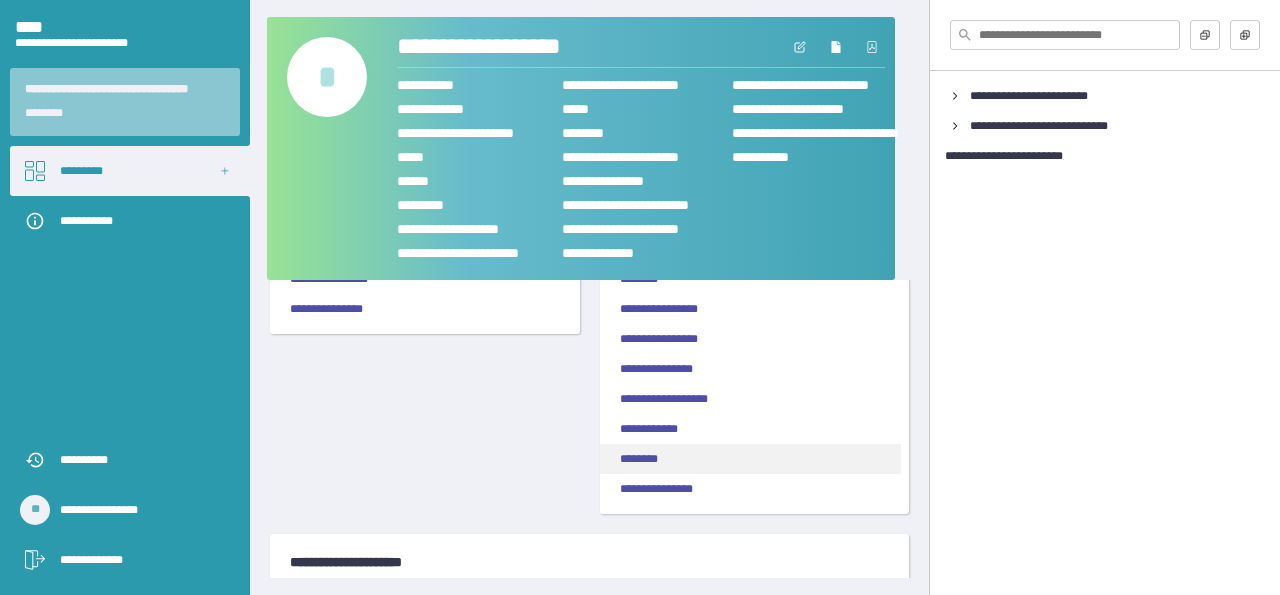 click on "********" at bounding box center (750, 459) 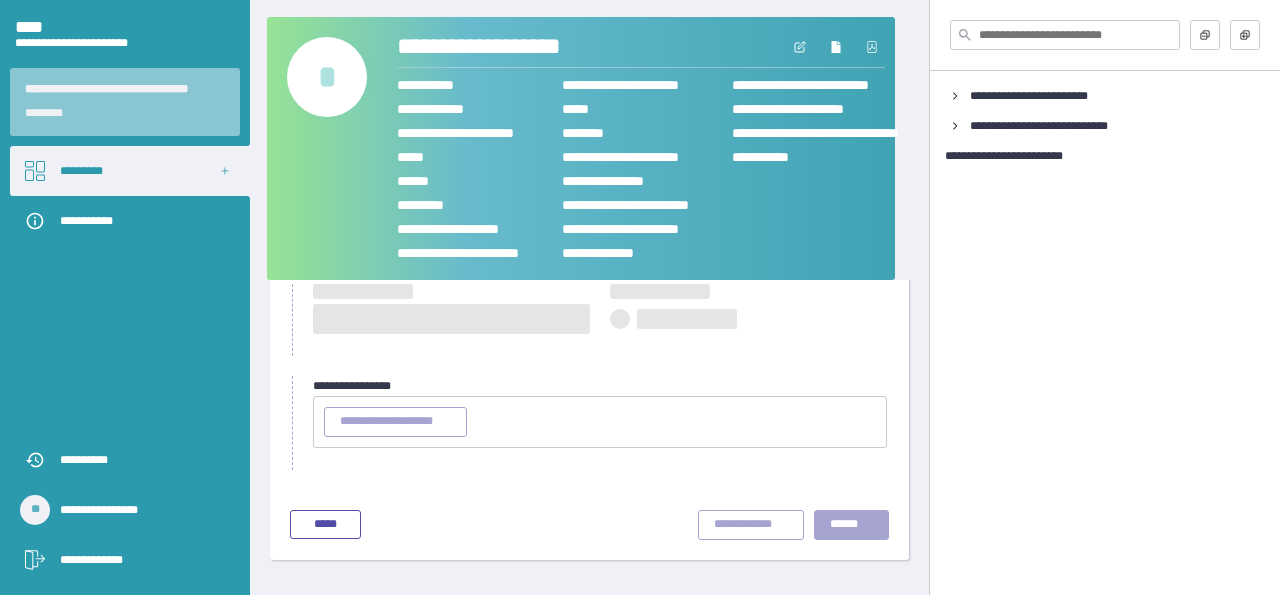 scroll, scrollTop: 84, scrollLeft: 0, axis: vertical 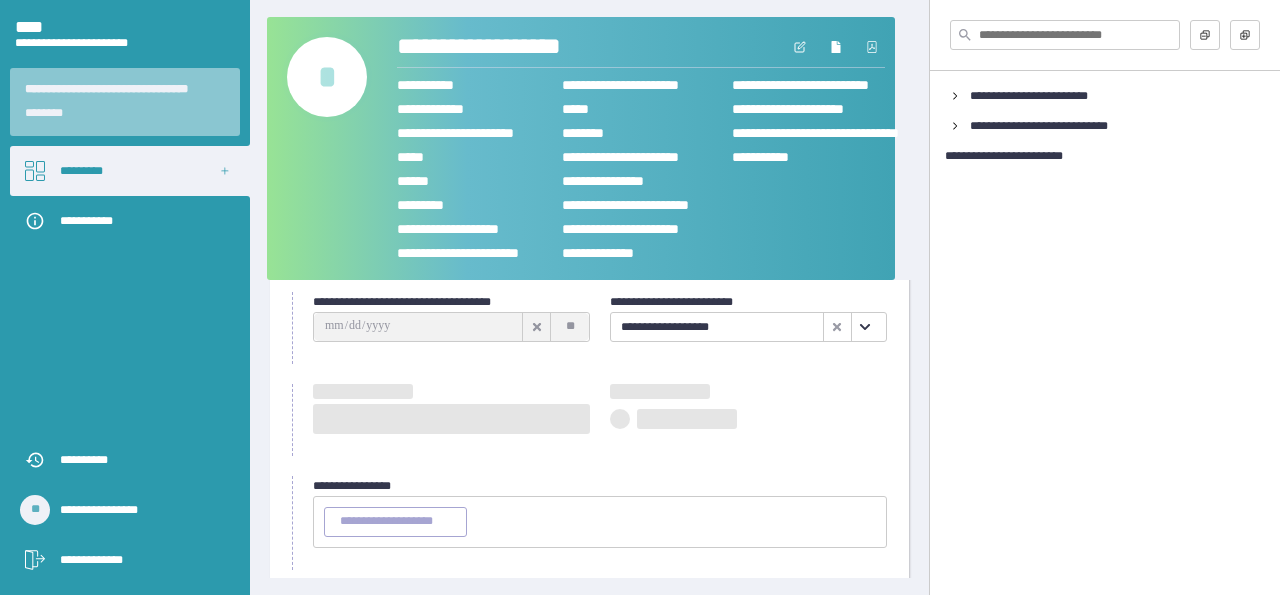 type on "**********" 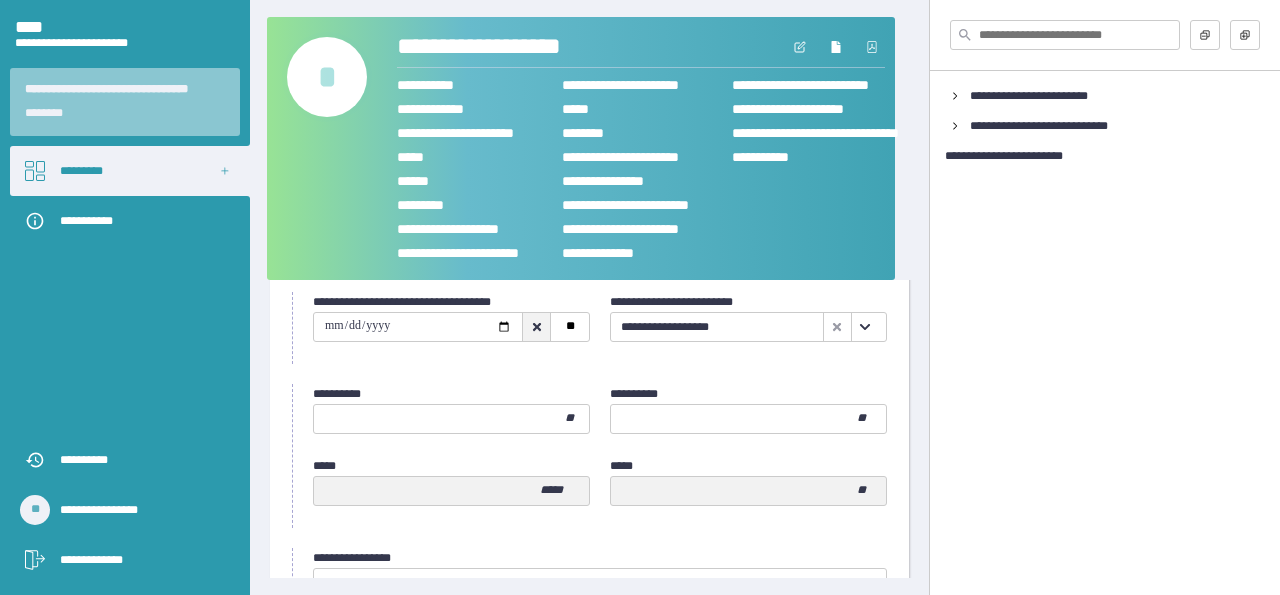 click 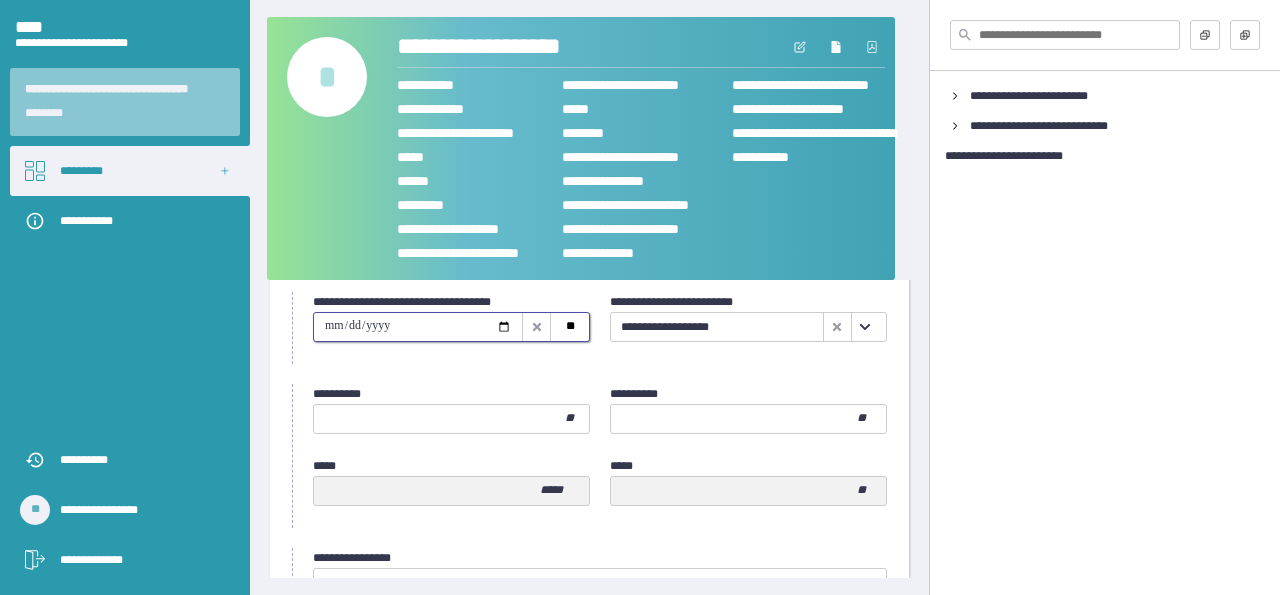 click at bounding box center [418, 327] 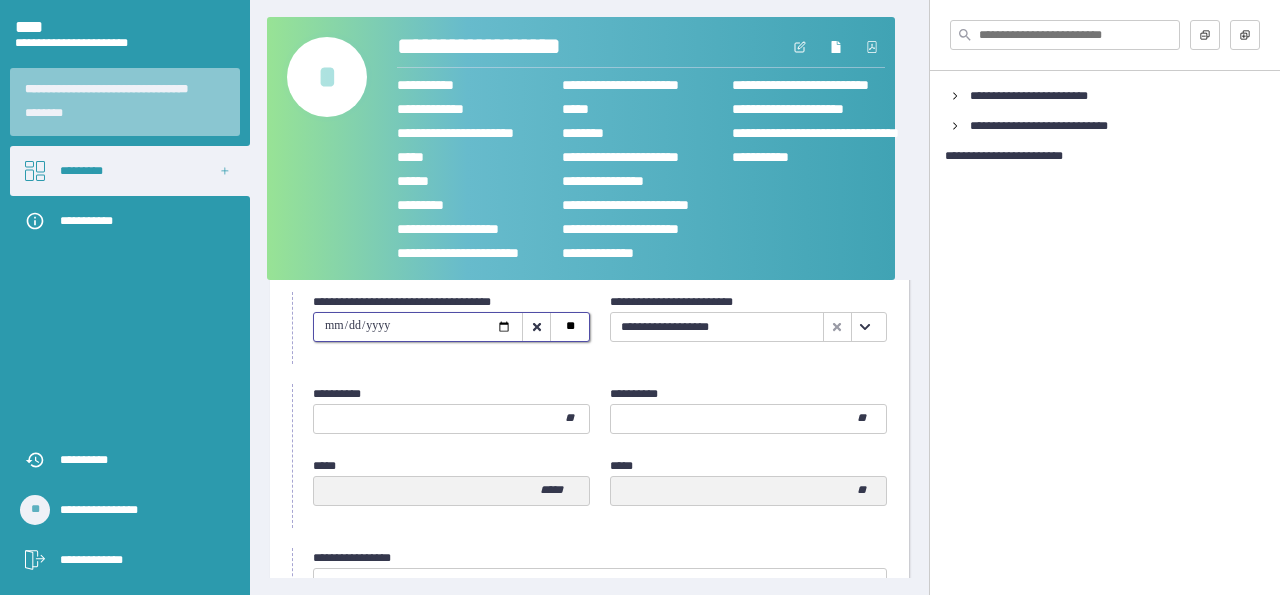 drag, startPoint x: 357, startPoint y: 323, endPoint x: 321, endPoint y: 331, distance: 36.878178 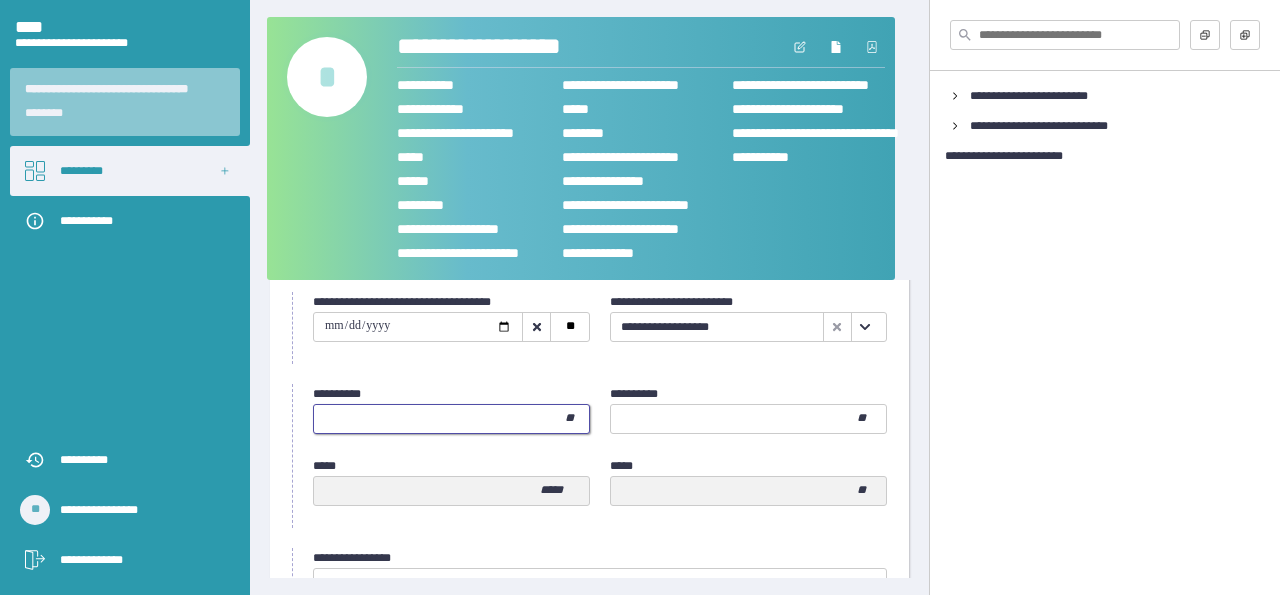 type on "**" 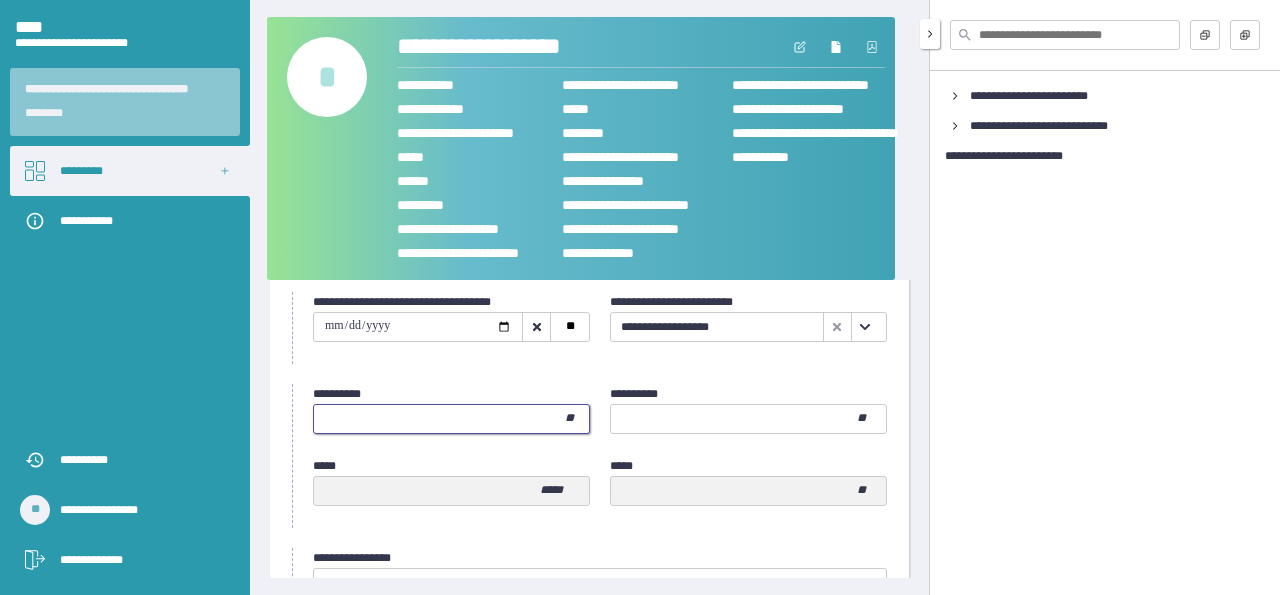 type on "**" 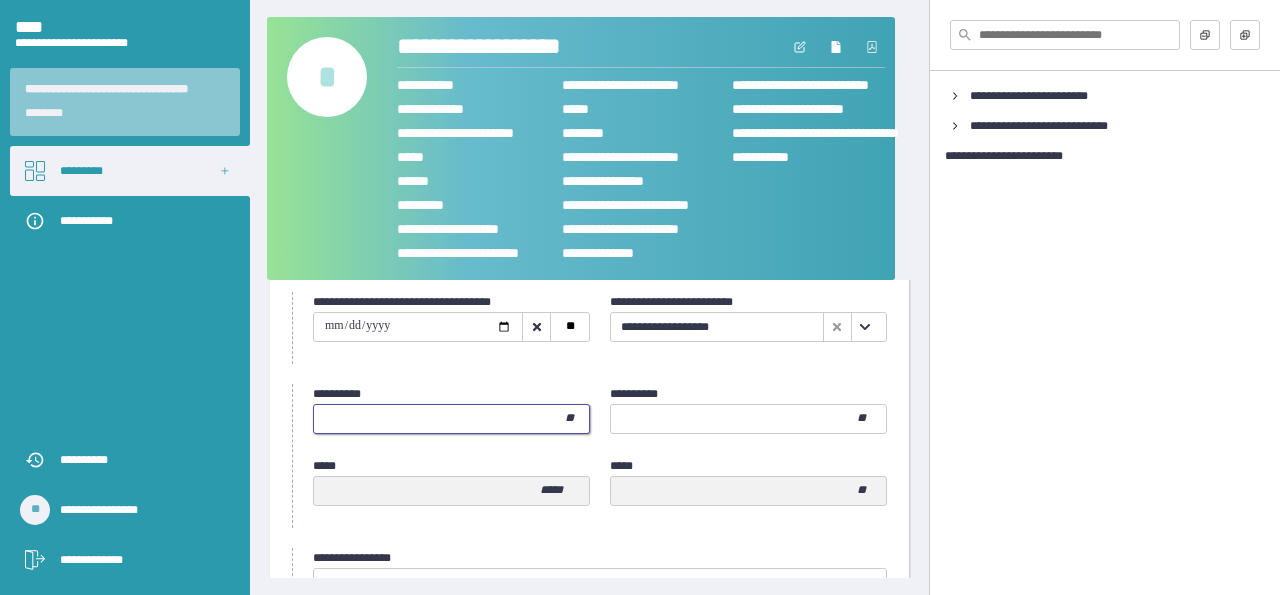 scroll, scrollTop: 255, scrollLeft: 0, axis: vertical 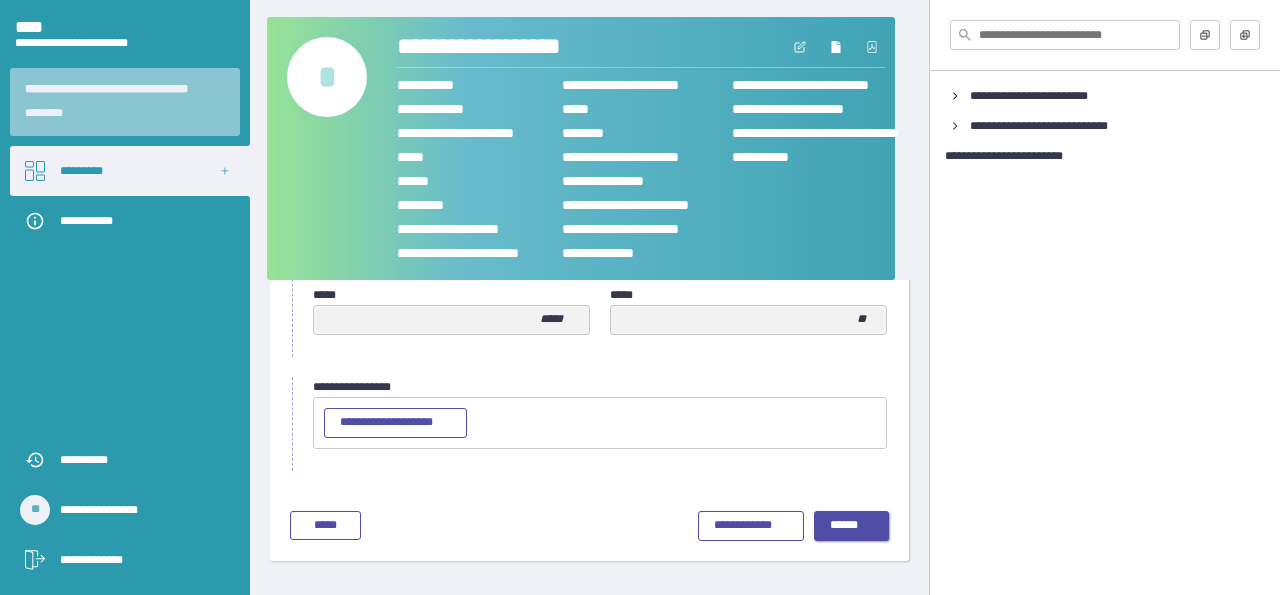 click on "******" at bounding box center (852, 526) 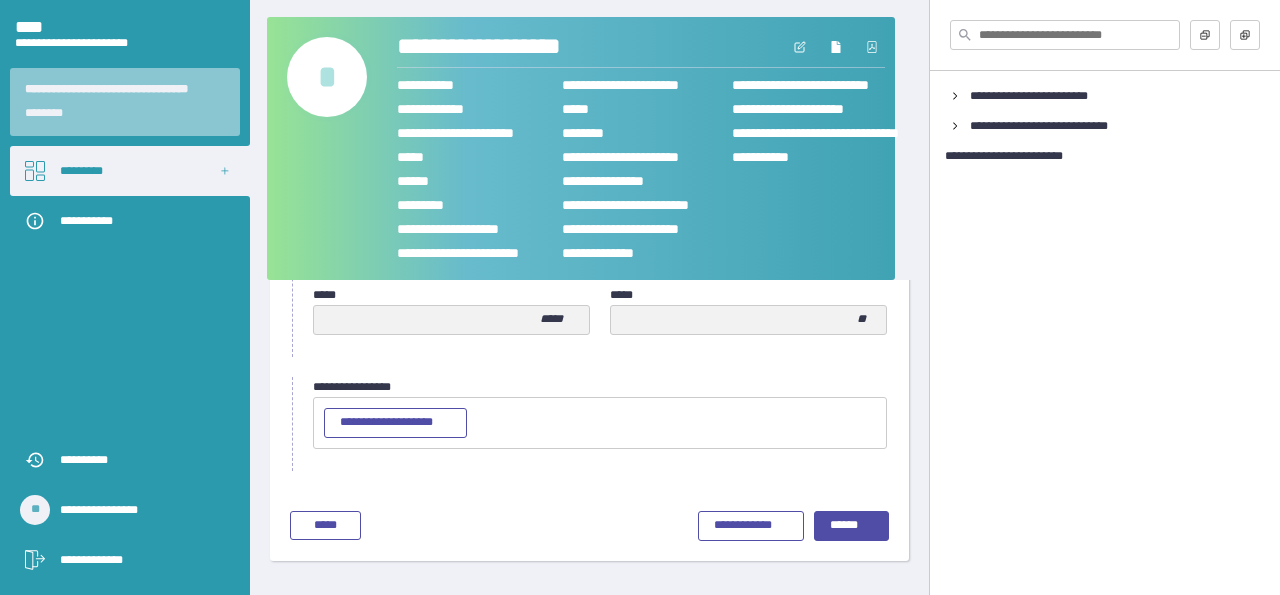scroll, scrollTop: 174, scrollLeft: 0, axis: vertical 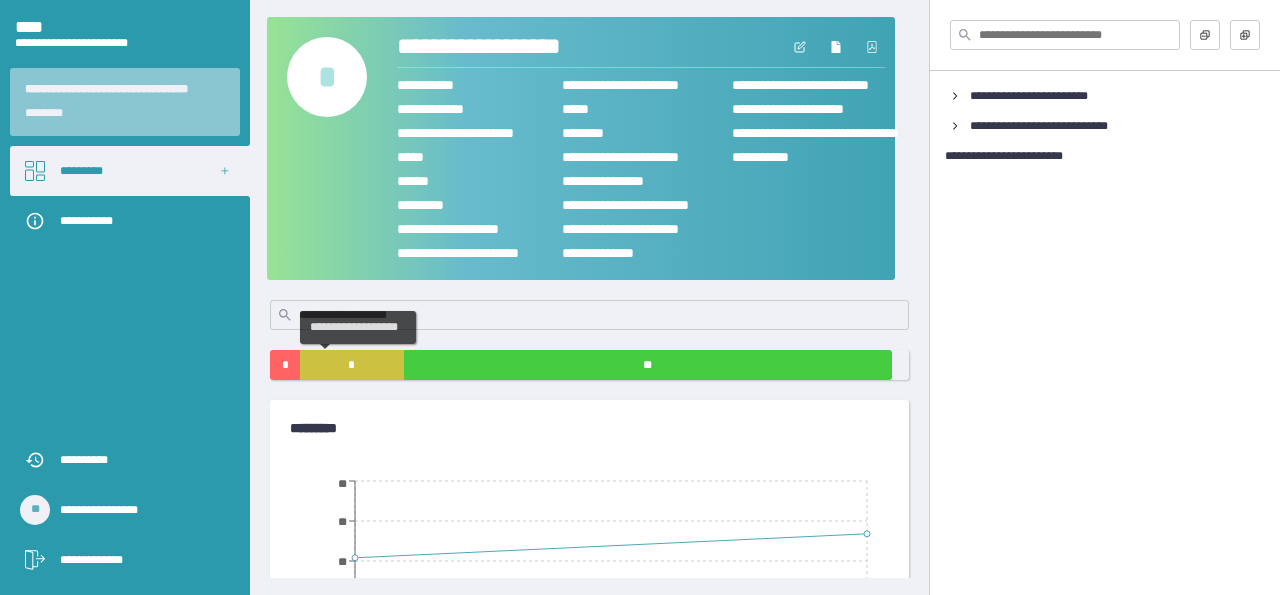 click on "*" at bounding box center (352, 365) 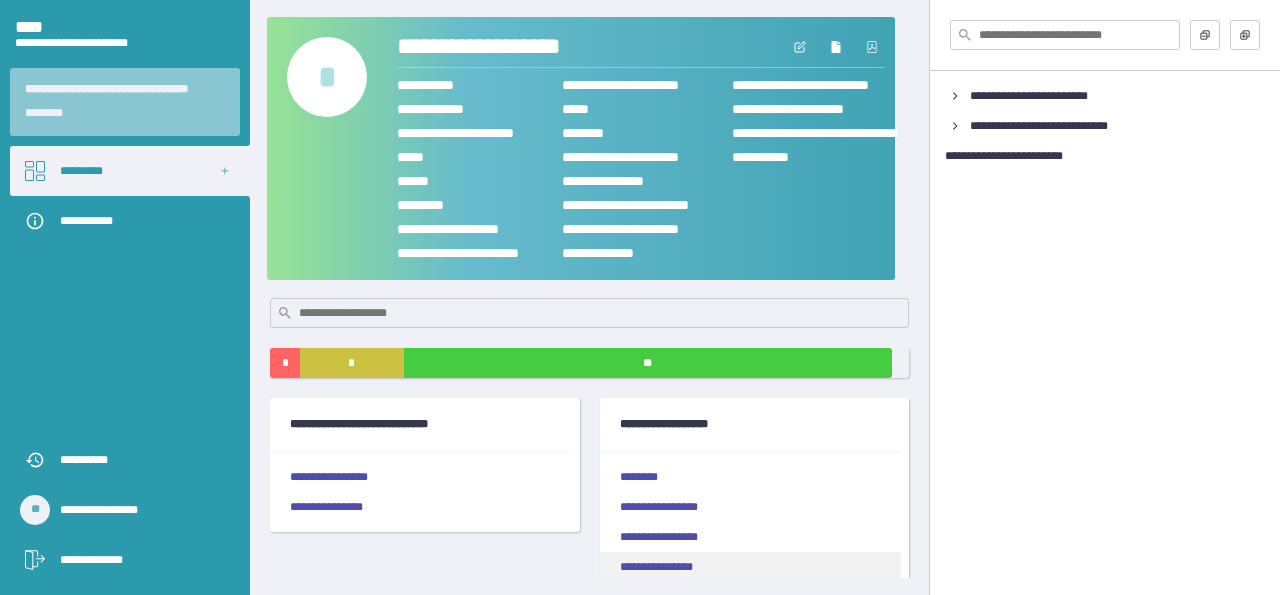 scroll, scrollTop: 0, scrollLeft: 0, axis: both 